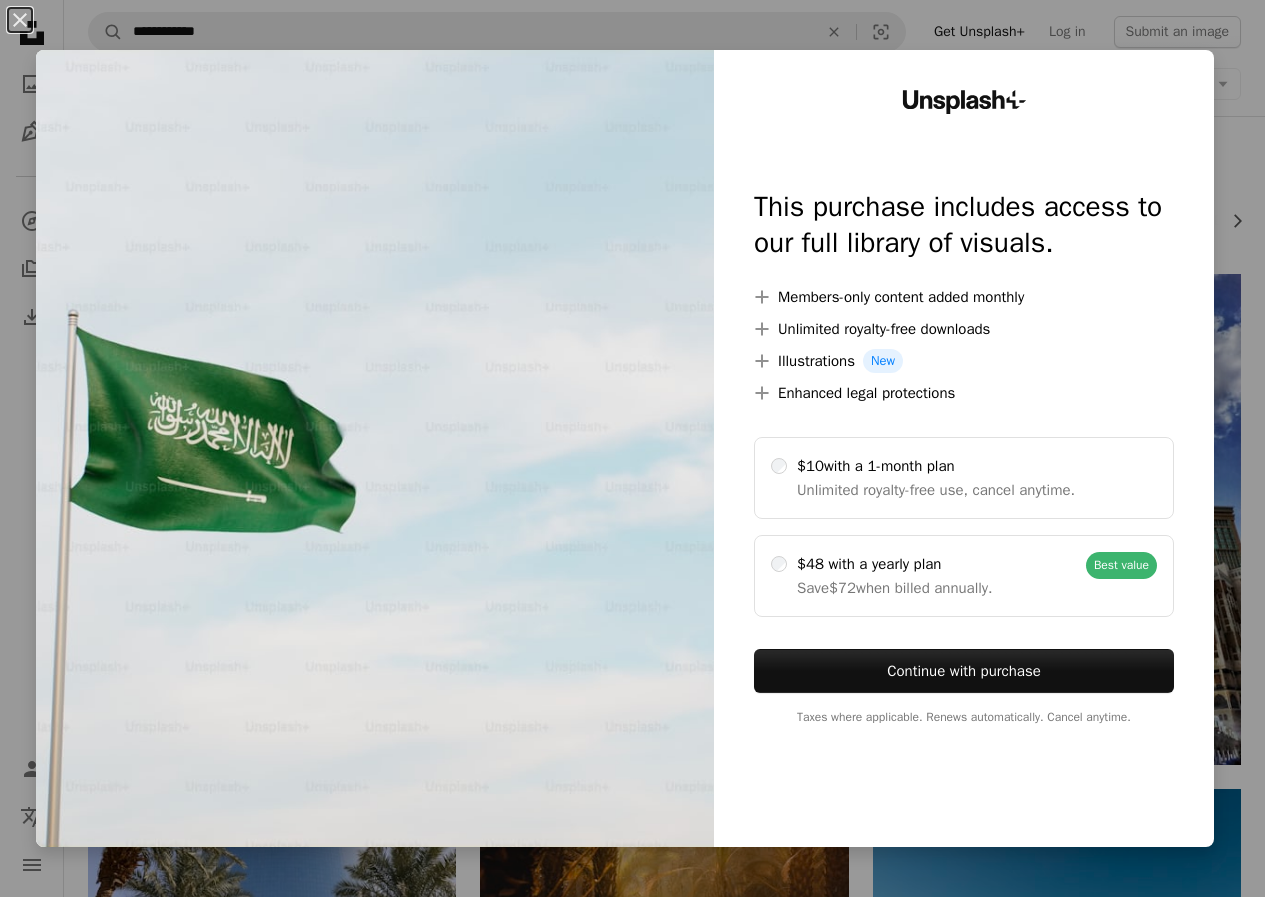 scroll, scrollTop: 0, scrollLeft: 0, axis: both 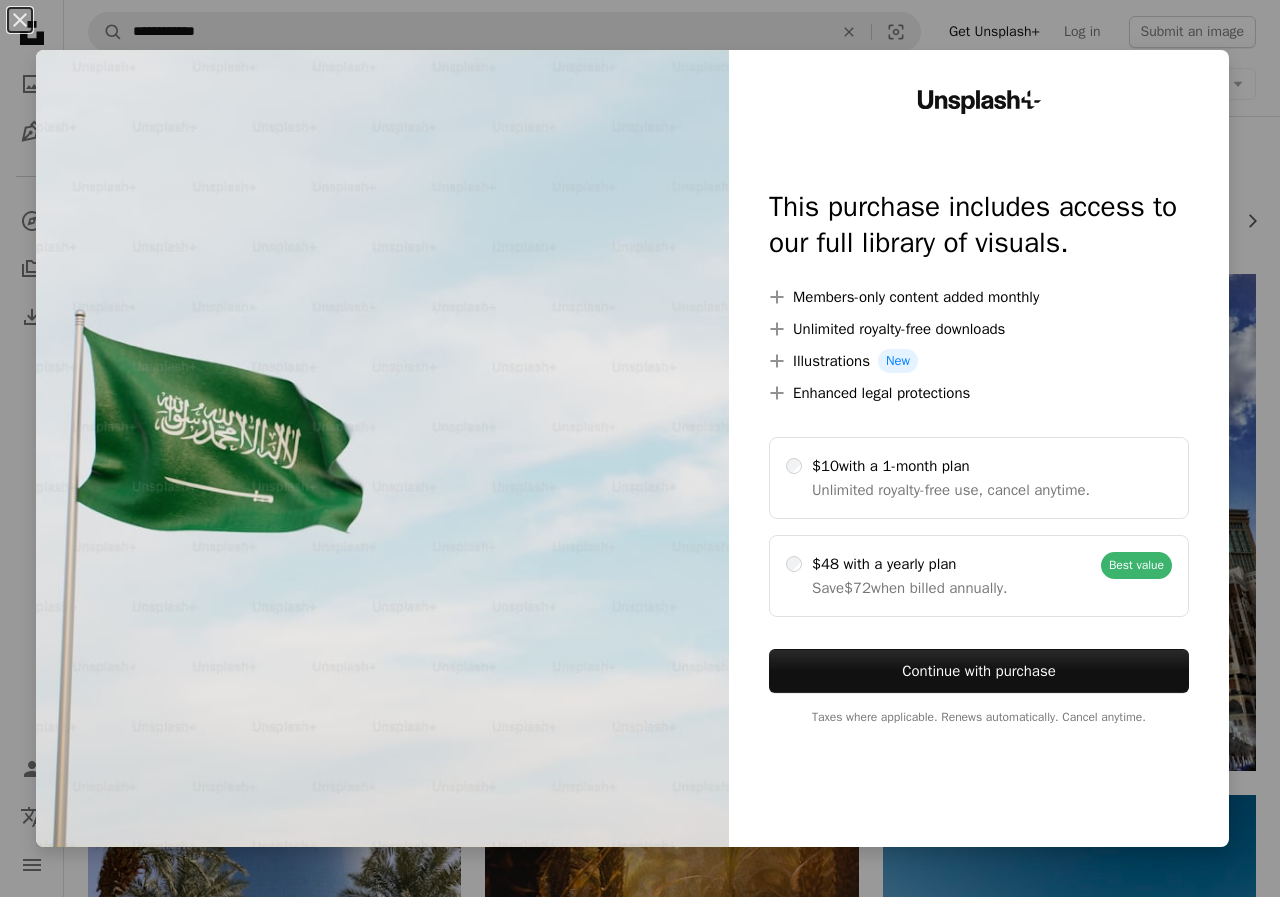 click on "An X shape Unsplash+ This purchase includes access to our full library of visuals. A plus sign Members-only content added monthly A plus sign Unlimited royalty-free downloads A plus sign Illustrations  New A plus sign Enhanced legal protections $10  with a 1-month plan Unlimited royalty-free use, cancel anytime. $48   with a yearly plan Save  $72  when billed annually. Best value Continue with purchase Taxes where applicable. Renews automatically. Cancel anytime." at bounding box center (640, 448) 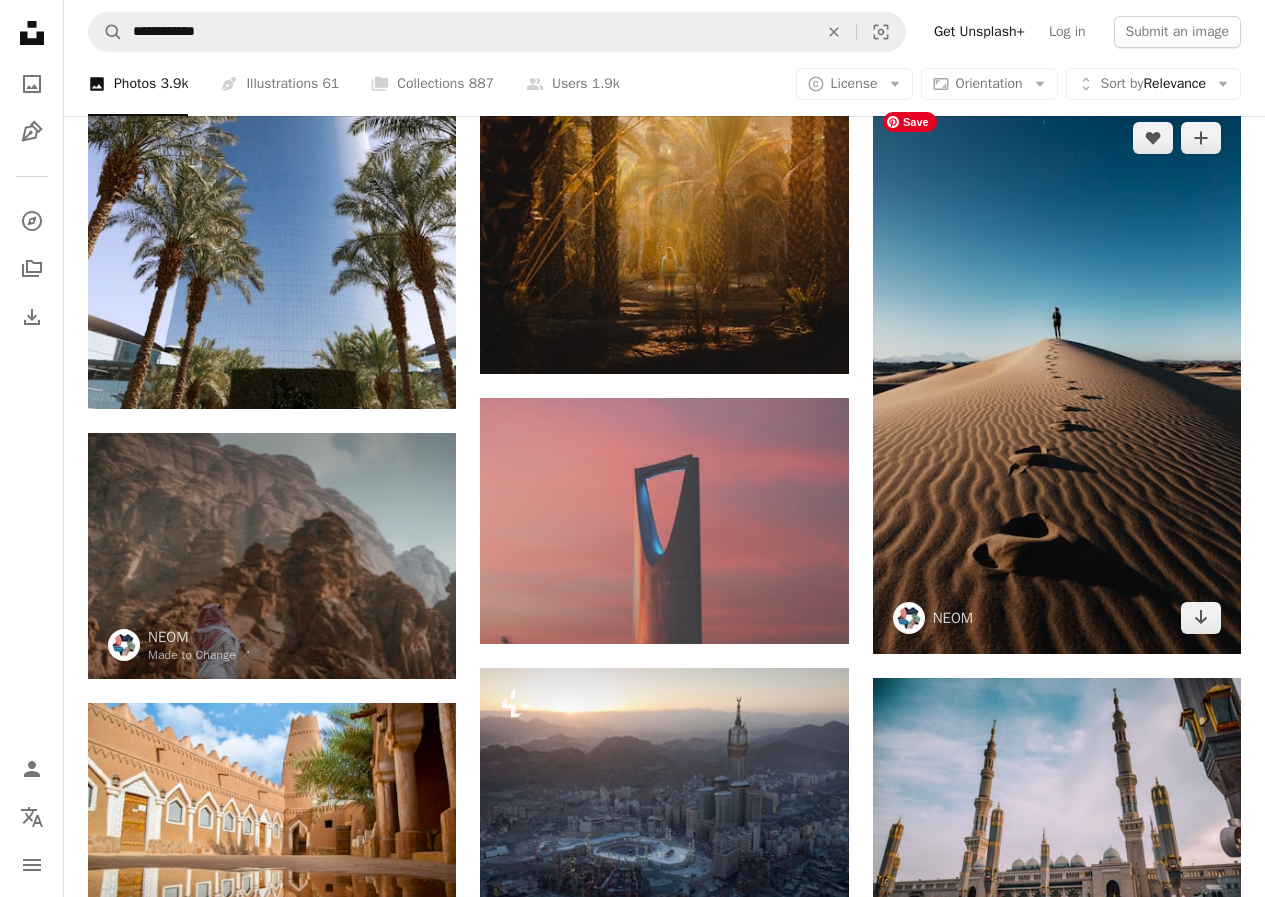 scroll, scrollTop: 700, scrollLeft: 0, axis: vertical 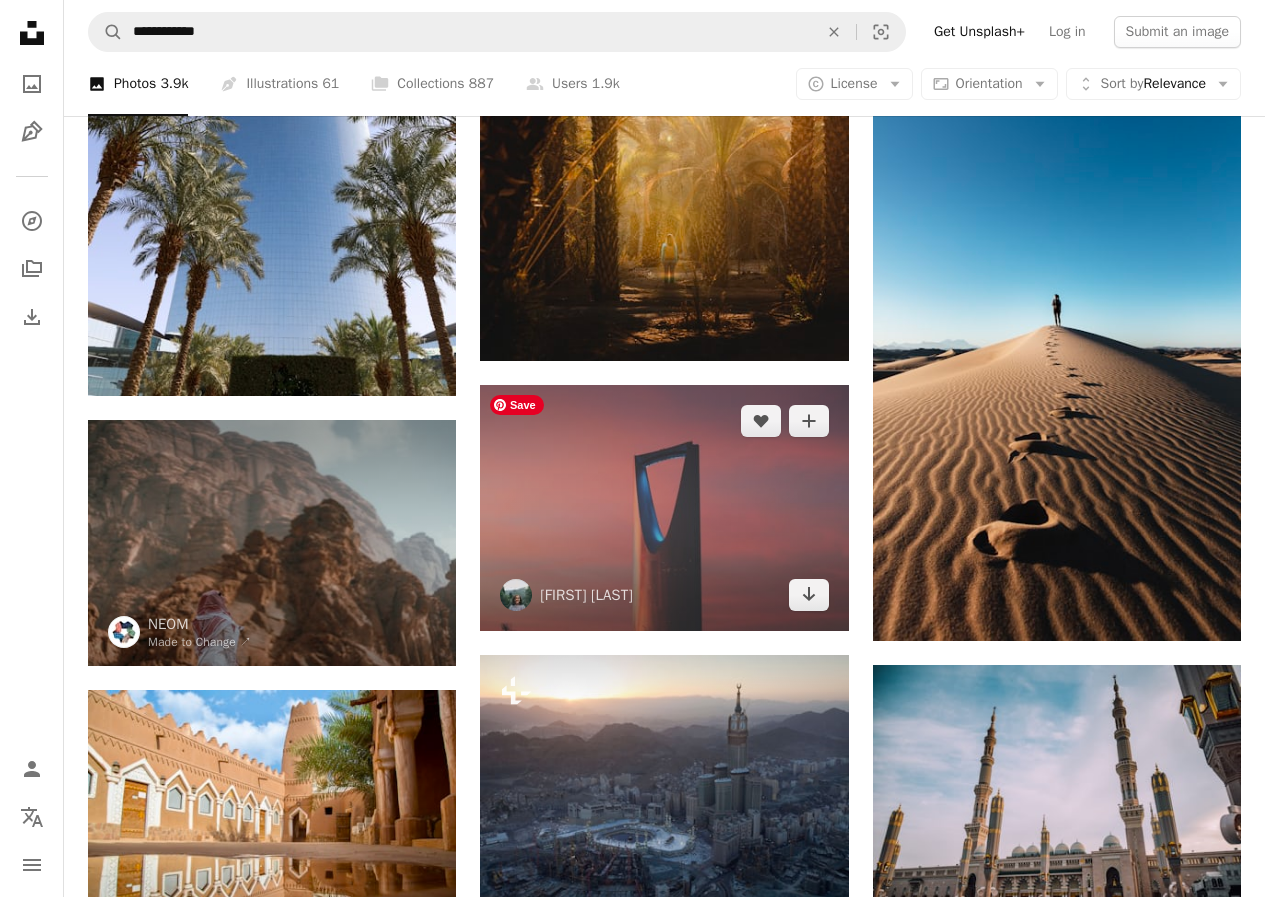 click at bounding box center (664, 508) 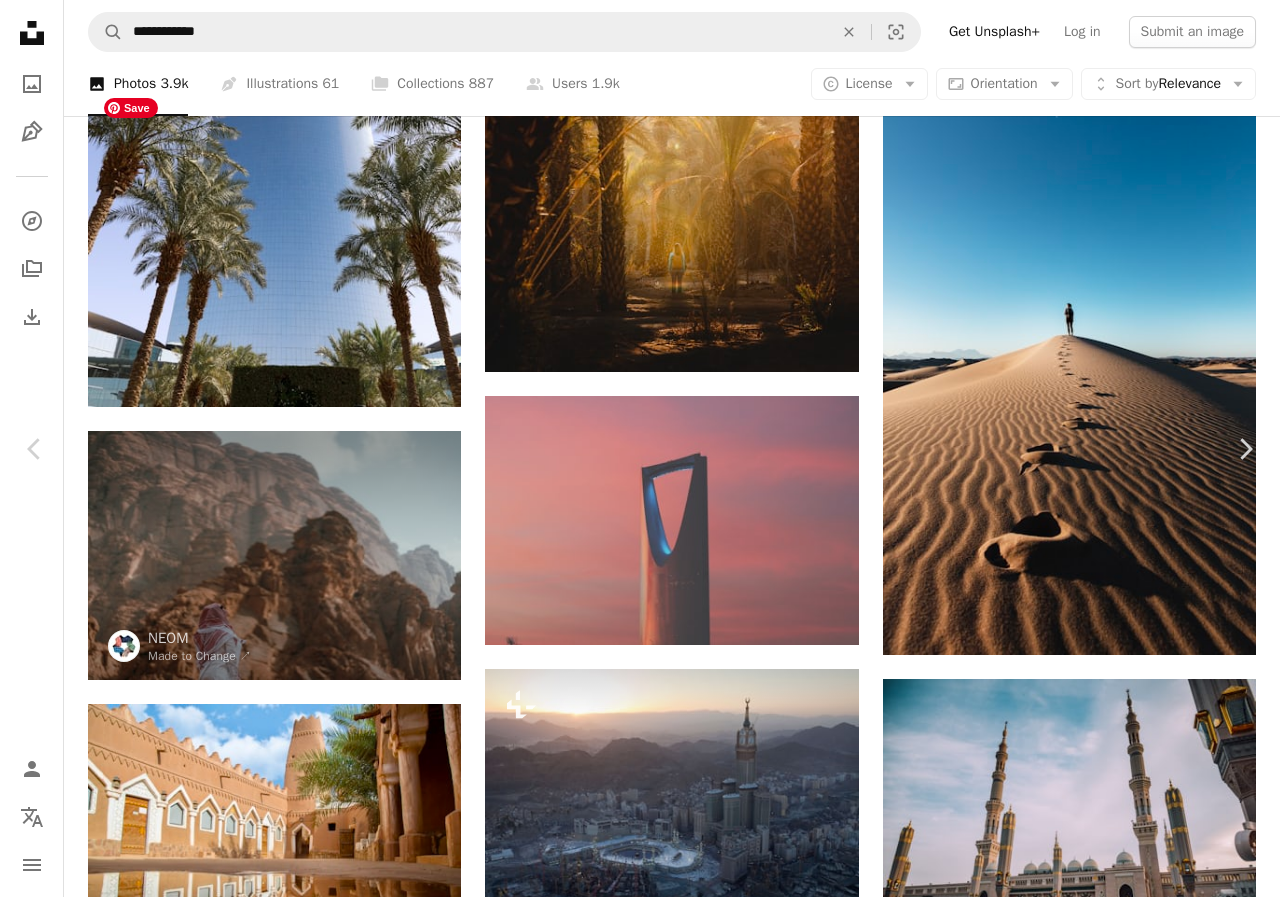 click on "Download free" at bounding box center (1081, 4524) 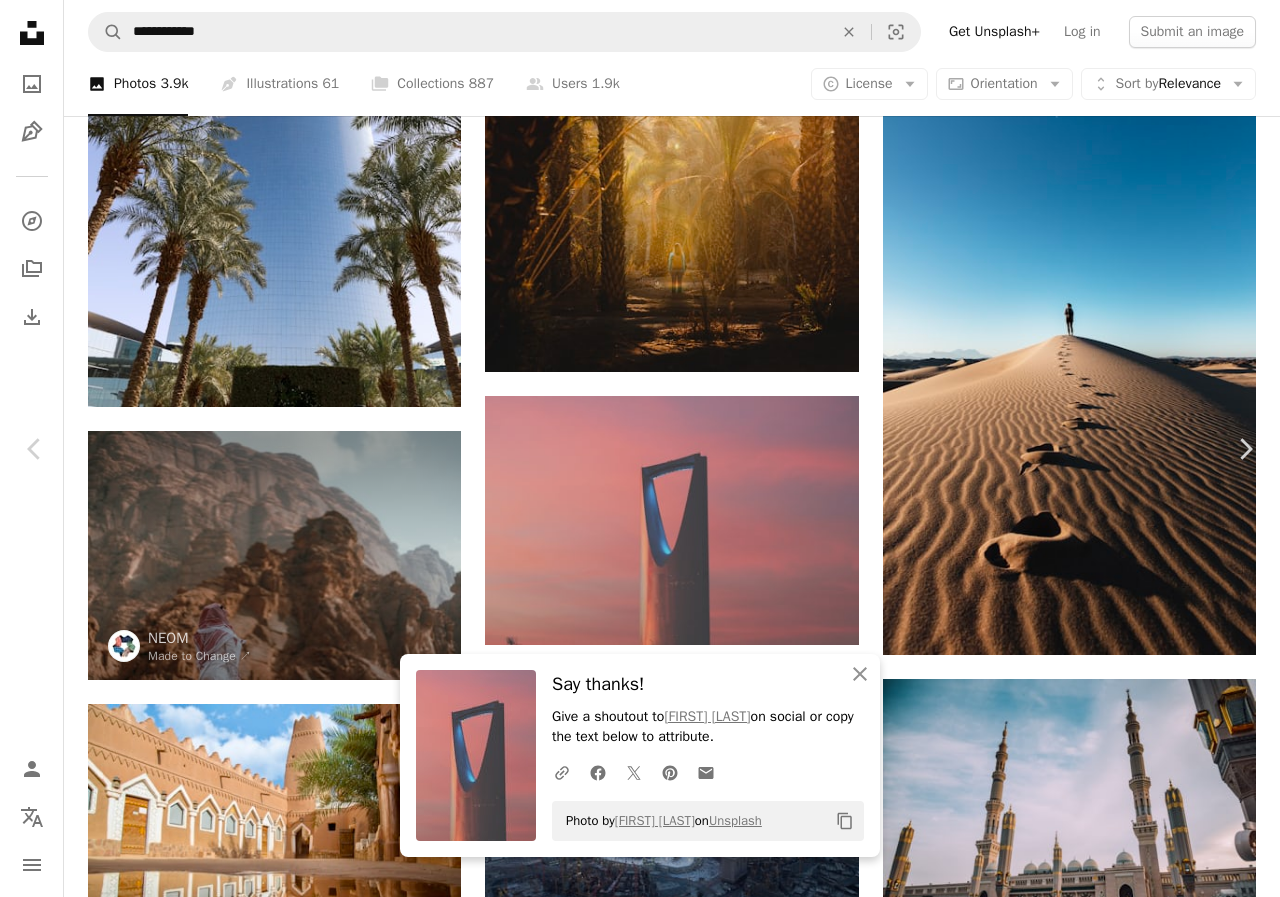 click on "An X shape Chevron left Chevron right An X shape Close Say thanks! Give a shoutout to  Hala AlGhanim  on social or copy the text below to attribute. A URL sharing icon (chains) Facebook icon X (formerly Twitter) icon Pinterest icon An envelope Photo by  Hala AlGhanim  on  Unsplash
Copy content Hala AlGhanim hala097 A heart A plus sign Edit image   Plus sign for Unsplash+ Download free Chevron down Zoom in Views 2,823,438 Downloads 72,447 Featured in Photos ,  Architecture & Interiors ,  Wallpapers A forward-right arrow Share Info icon Info More Actions A map marker [CITY], [COUNTRY] Calendar outlined Published on  September 30, 2017 Camera Canon, EOS 600D Safety Free to use under the  Unsplash License building sunset architecture wallpapers reflection backgrounds skyscraper lights pink sky modern architecture night time minimal architecture sunset light sunrise grey [COUNTRY] outdoors [CITY] dawn dusk Free stock photos Browse premium related images on iStock  |  Save 20% with code UNSPLASH20" at bounding box center [640, 4925] 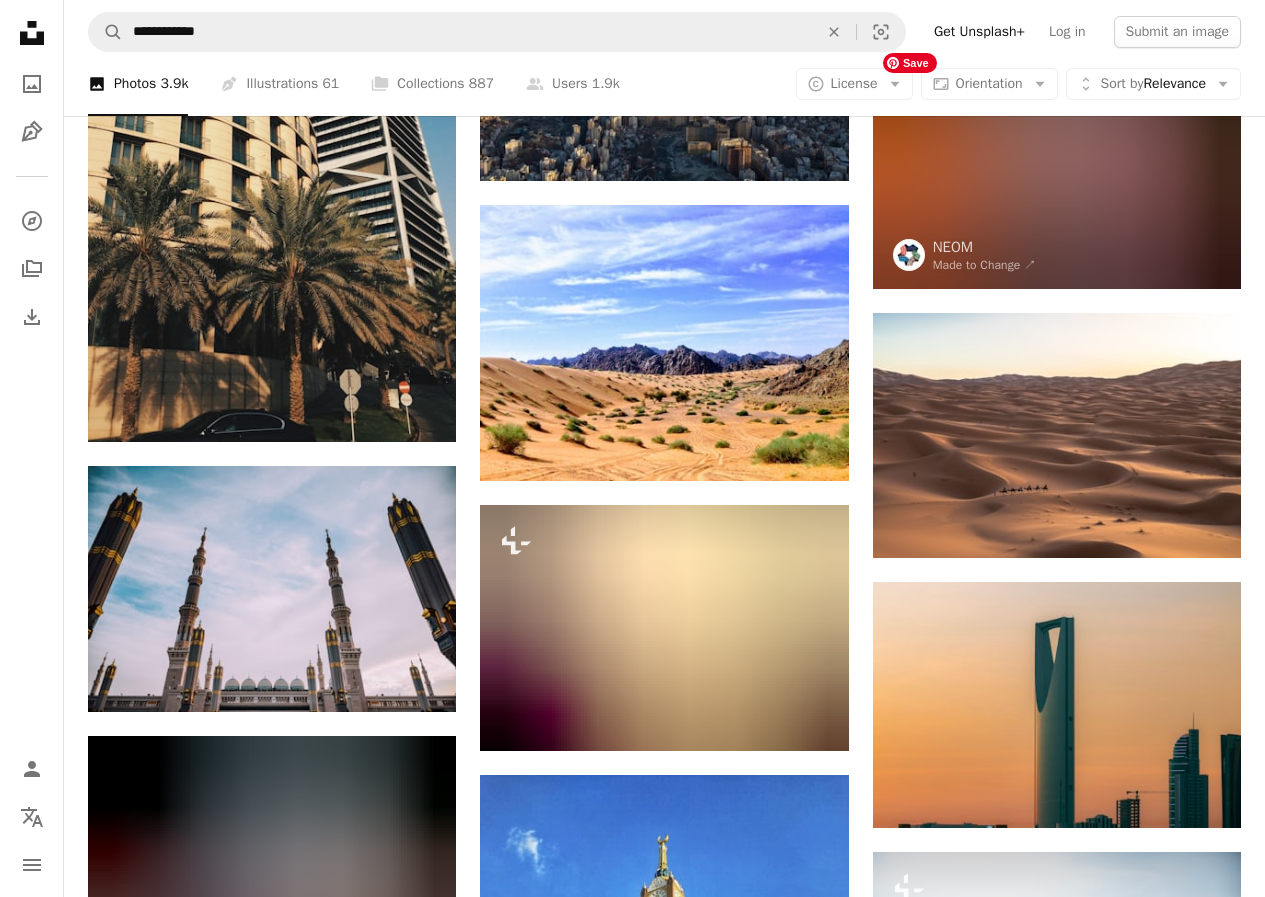 scroll, scrollTop: 3100, scrollLeft: 0, axis: vertical 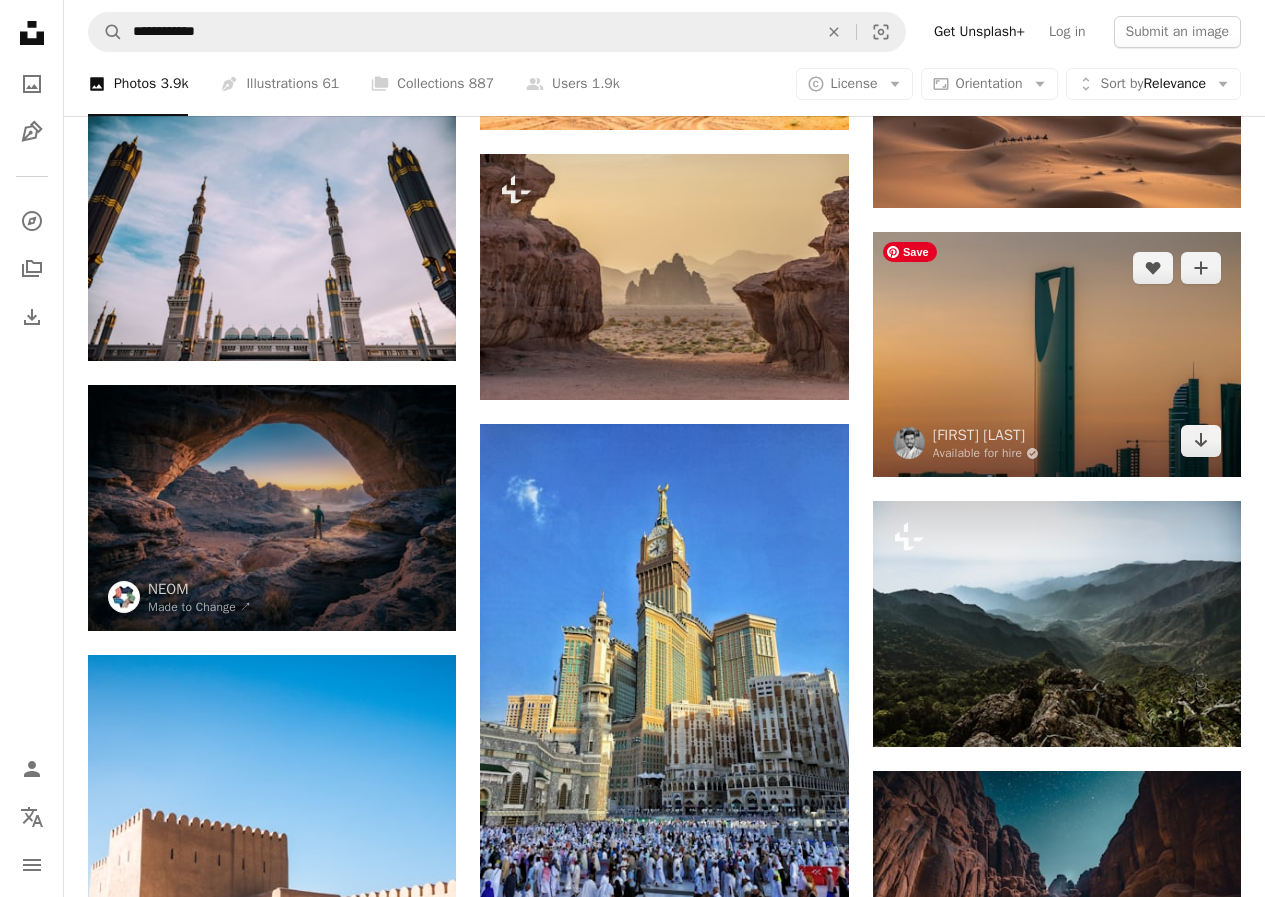 click at bounding box center [1057, 355] 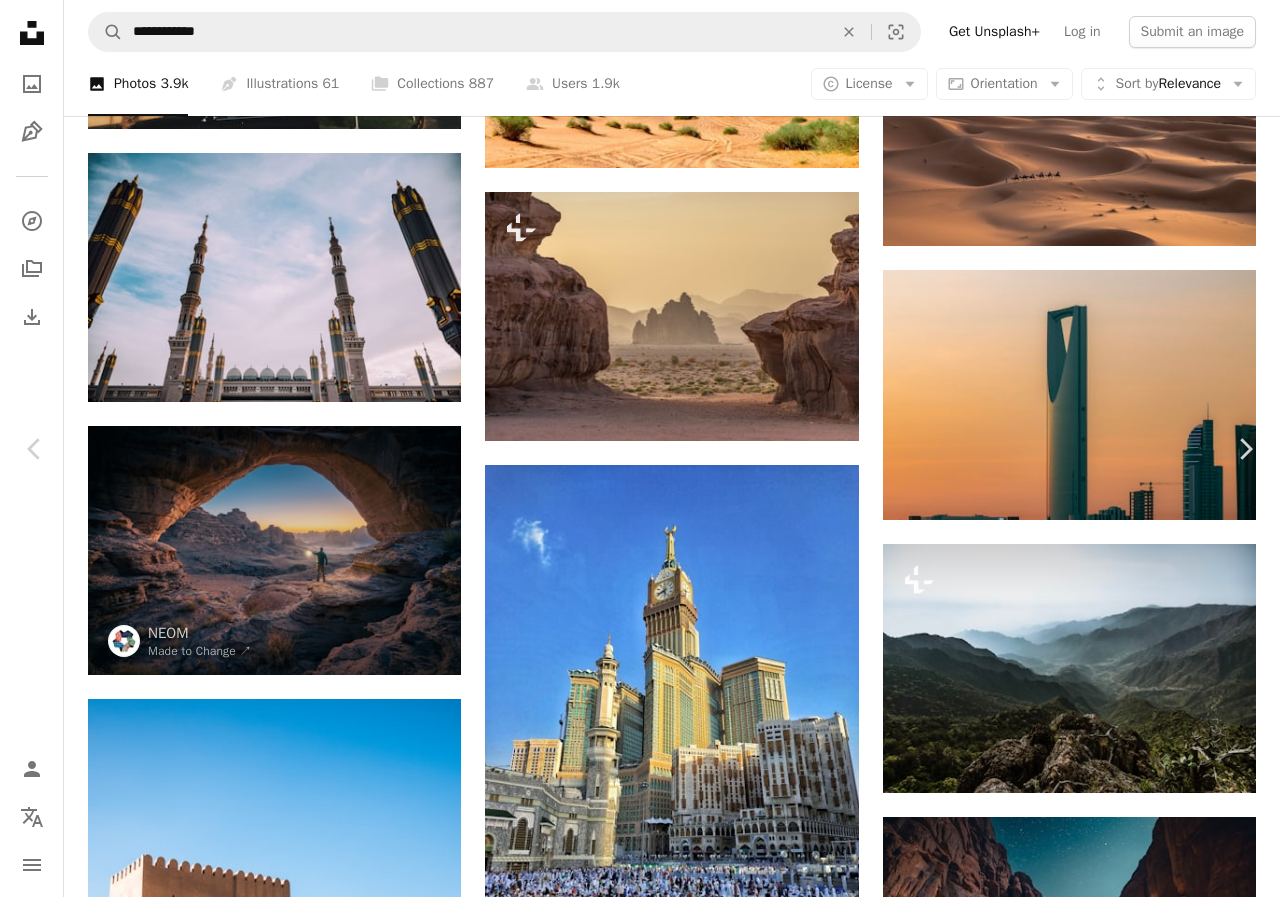 click on "An X shape Chevron left Chevron right Ibrahim Abdullah Available for hire A checkmark inside of a circle A heart A plus sign Edit image   Plus sign for Unsplash+ Download free Chevron down Zoom in Views 111,828 Downloads 2,662 A forward-right arrow Share Info icon Info More Actions kingdom tower A map marker [CITY] [COUNTRY] Calendar outlined Published on  September 6, 2023 Camera Canon, EOS 750D Safety Free to use under the  Unsplash License tower landmark [CITY] [COUNTRY] shanghai world financial center Browse premium related images on iStock  |  Save 20% with code UNSPLASH20 View more on iStock  ↗ Related images A heart A plus sign fam Properties Arrow pointing down Plus sign for Unsplash+ A heart A plus sign Getty Images For  Unsplash+ A lock   Download A heart A plus sign Mo Available for hire A checkmark inside of a circle Arrow pointing down A heart A plus sign Eddie Zhang Arrow pointing down Plus sign for Unsplash+ A heart A plus sign Paris Bilal For  Unsplash+ A lock   Download A heart For" at bounding box center [640, 4747] 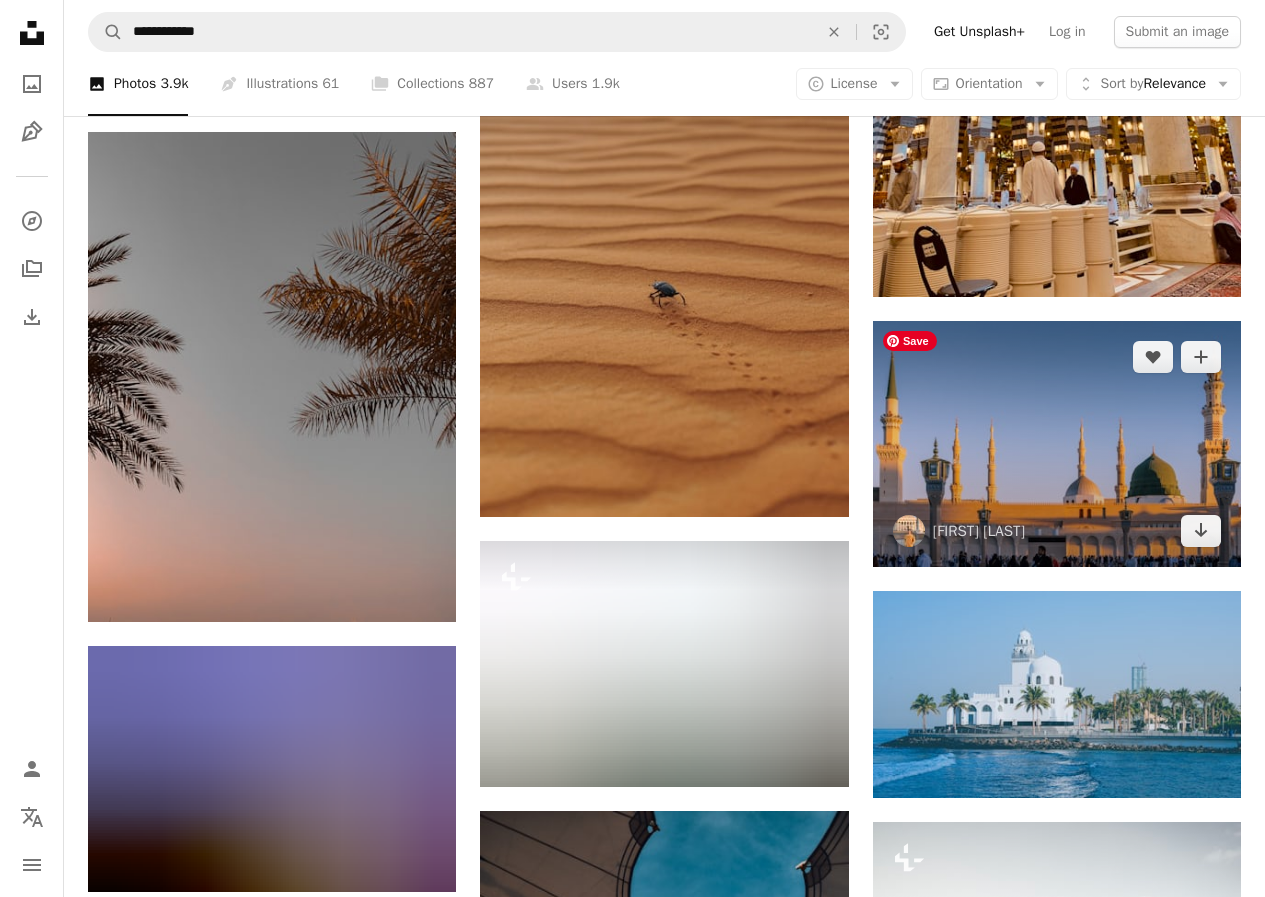 scroll, scrollTop: 5100, scrollLeft: 0, axis: vertical 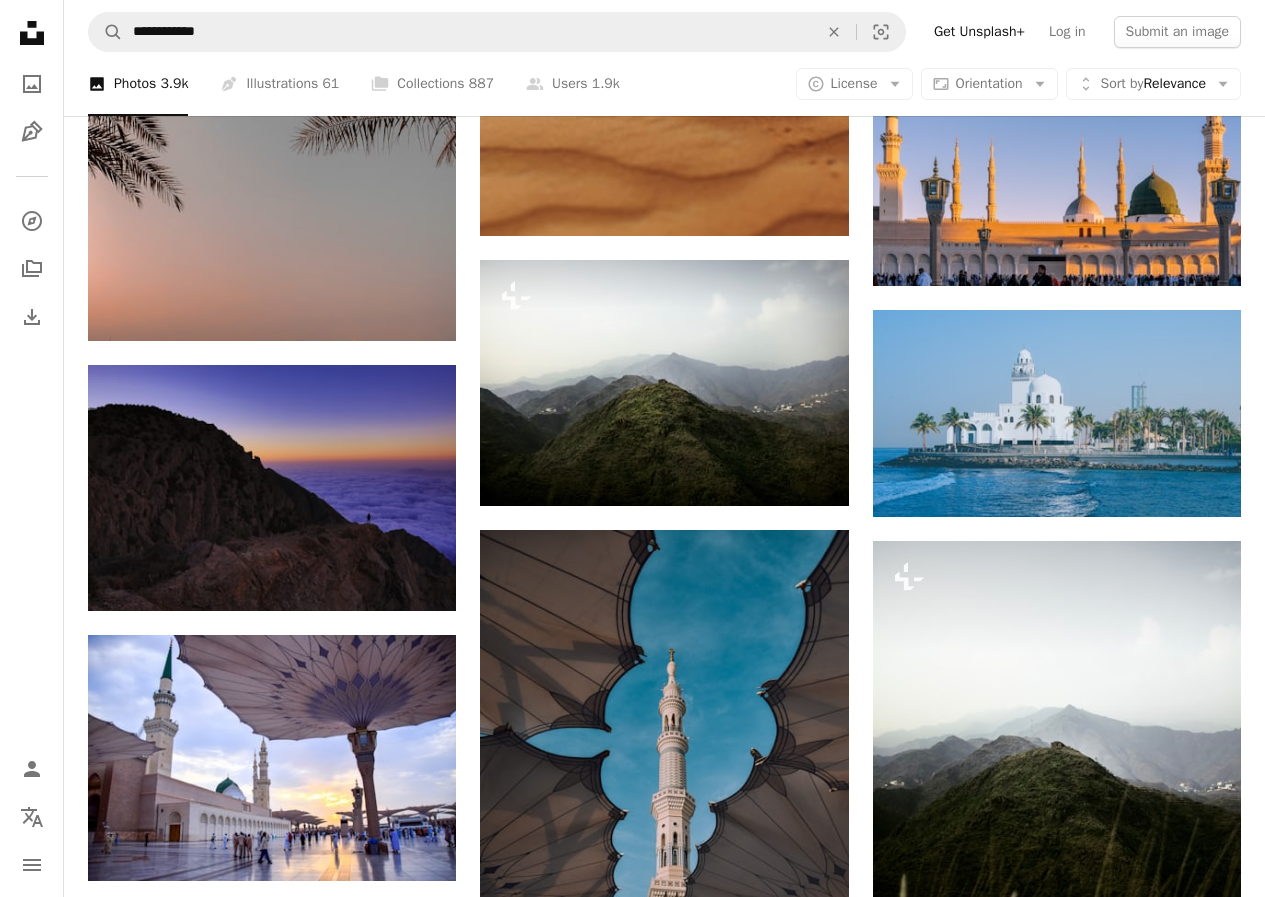click on "Promoted A heart A plus sign NEOM Made to Change   ↗ Arrow pointing down Plus sign for Unsplash+ A heart A plus sign Getty Images For  Unsplash+ A lock   Download Promoted A heart A plus sign NEOM Made to Change   ↗ Arrow pointing down A heart A plus sign Abdulrhman Alkhnaifer Available for hire A checkmark inside of a circle Arrow pointing down A heart A plus sign ekrem osmanoglu Arrow pointing down A heart A plus sign backer Sha Arrow pointing down A heart A plus sign Safaa Almohandis Available for hire A checkmark inside of a circle Arrow pointing down A heart A plus sign Yasmine Arfaoui Available for hire A checkmark inside of a circle Arrow pointing down Promoted A heart A plus sign NEOM Made to Change   ↗ Arrow pointing down A heart A plus sign Ruben Hanssen Available for hire A checkmark inside of a circle Arrow pointing down Plus sign for Unsplash+ A heart A plus sign Resource Database For  Unsplash+ A lock   Download A heart A plus sign Khalid Elkady Arrow pointing down A heart A plus sign NEOM" at bounding box center [664, 30] 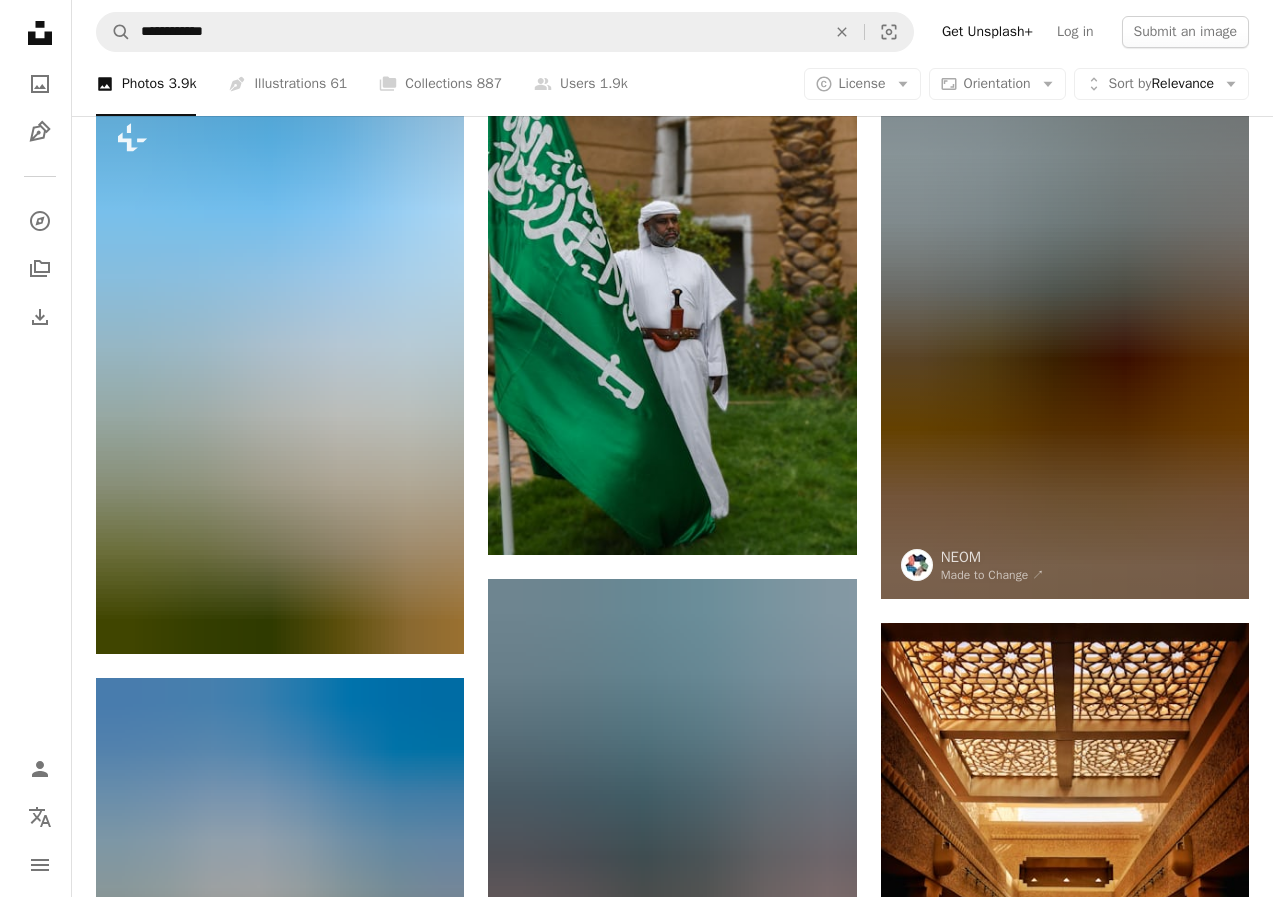 scroll, scrollTop: 7100, scrollLeft: 0, axis: vertical 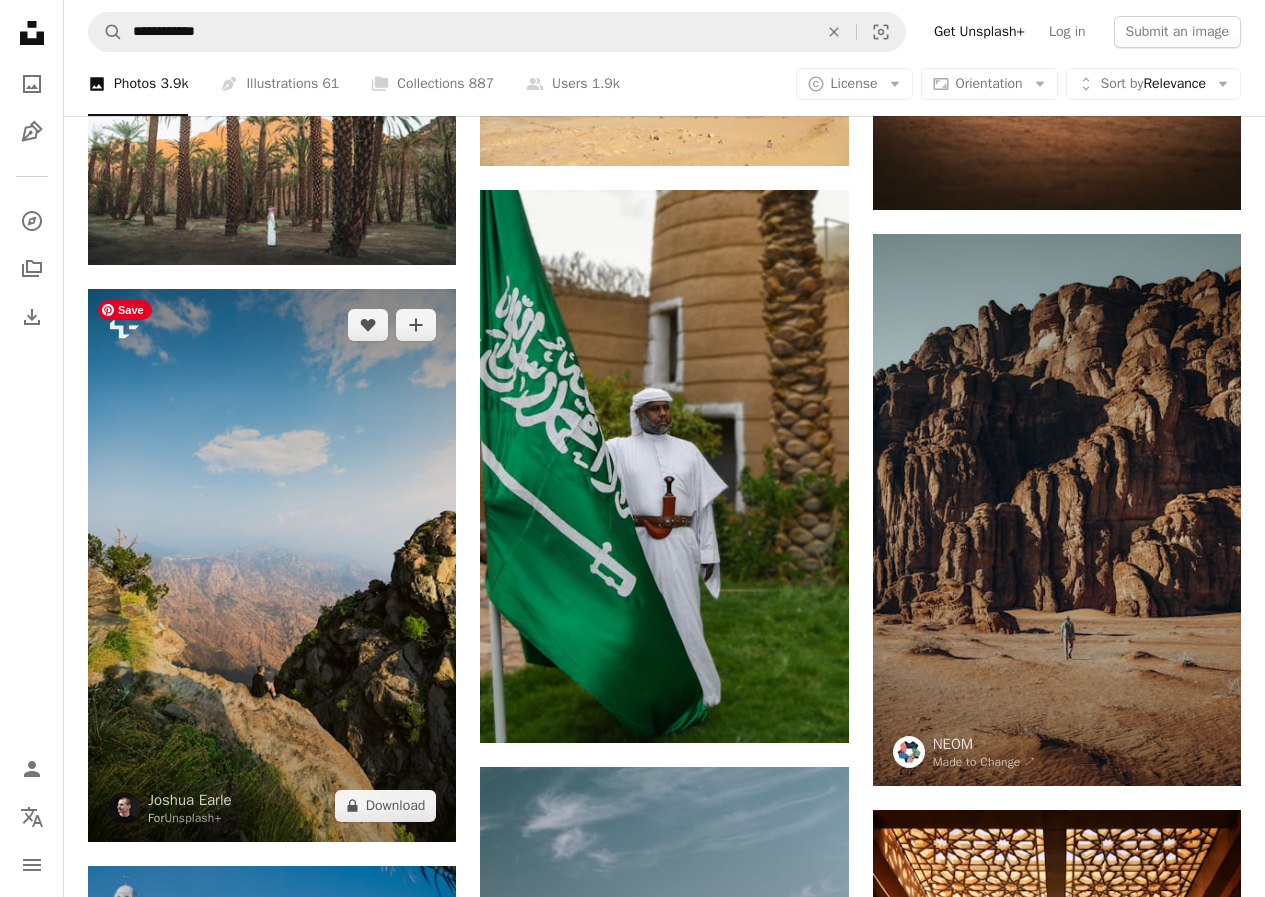 click at bounding box center [272, 565] 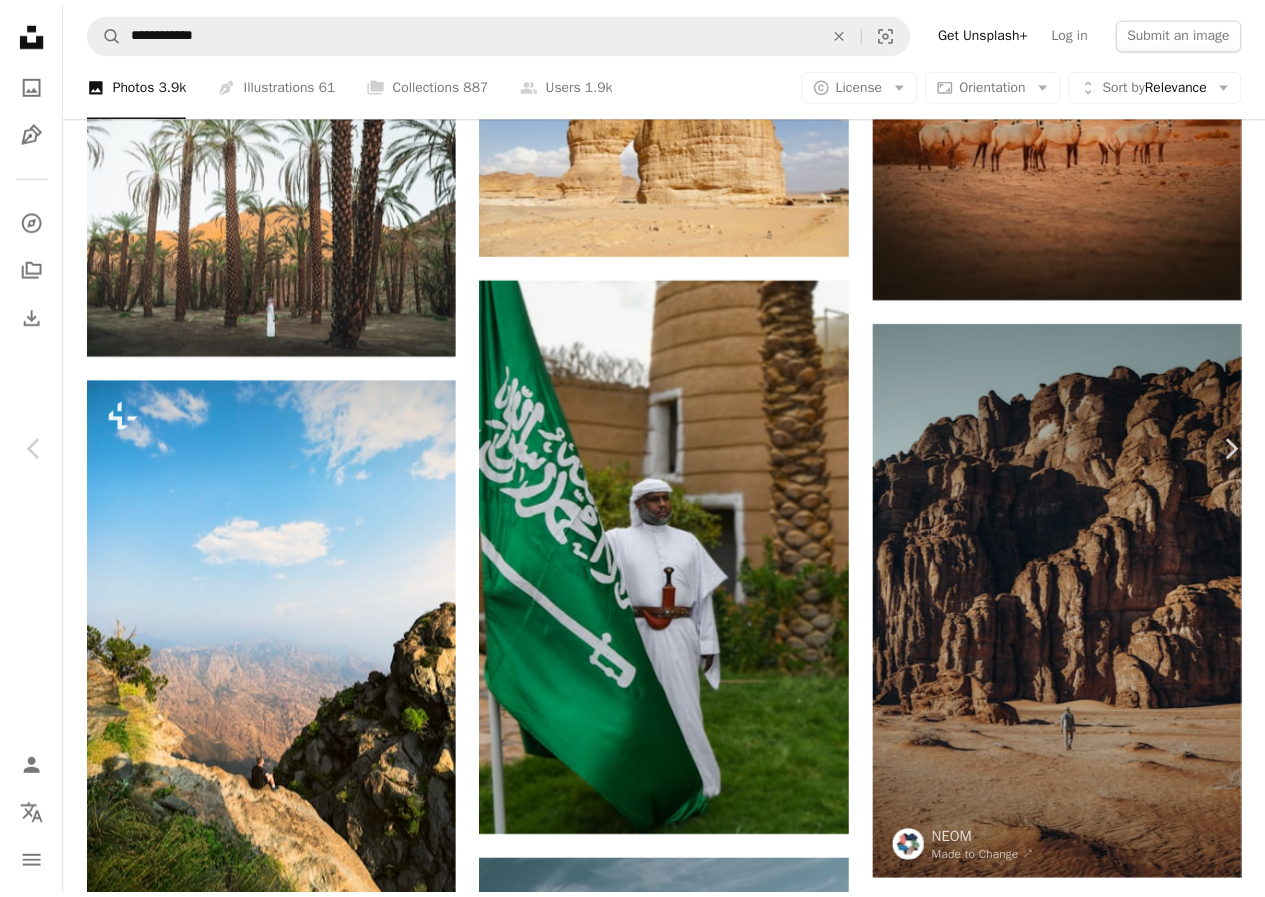 scroll, scrollTop: 0, scrollLeft: 0, axis: both 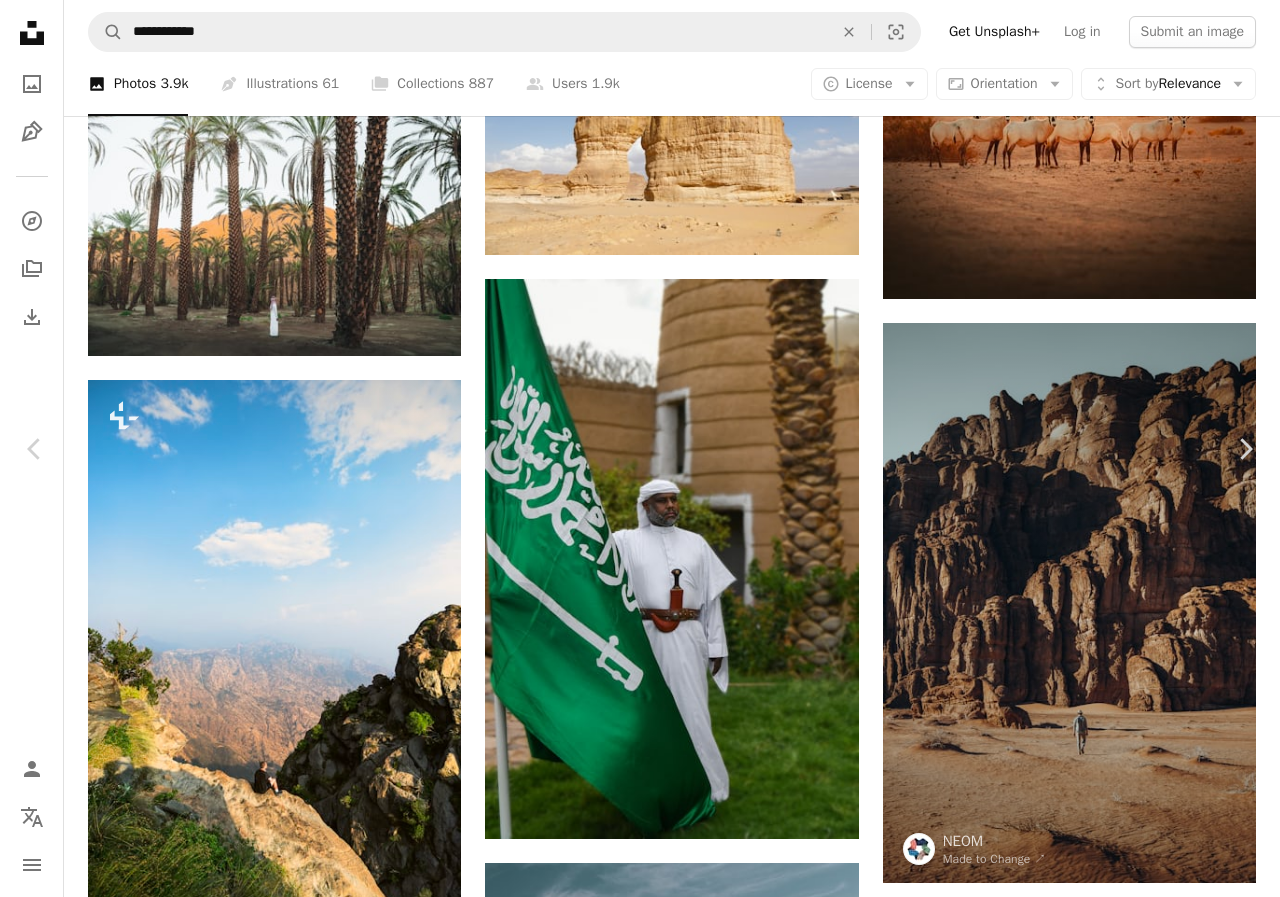 click on "A lock   Download" at bounding box center [1119, 5661] 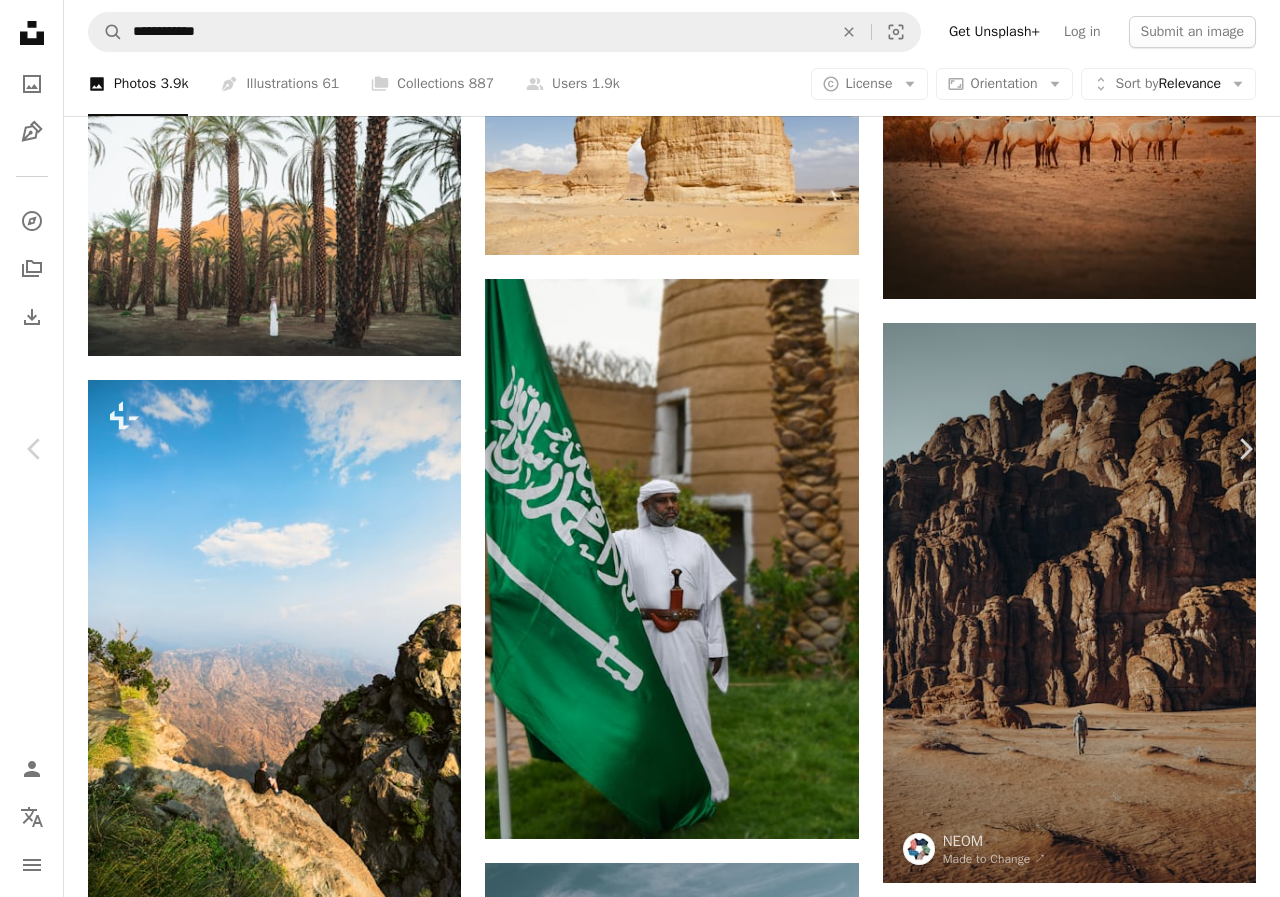 click on "Unsplash+ This purchase includes access to our full library of visuals. A plus sign Members-only content added monthly A plus sign Unlimited royalty-free downloads A plus sign Illustrations  New A plus sign Enhanced legal protections $10  with a 1-month plan Unlimited royalty-free use, cancel anytime. $48   with a yearly plan Save  $72  when billed annually. Best value Continue with purchase Taxes where applicable. Renews automatically. Cancel anytime." at bounding box center [979, 6062] 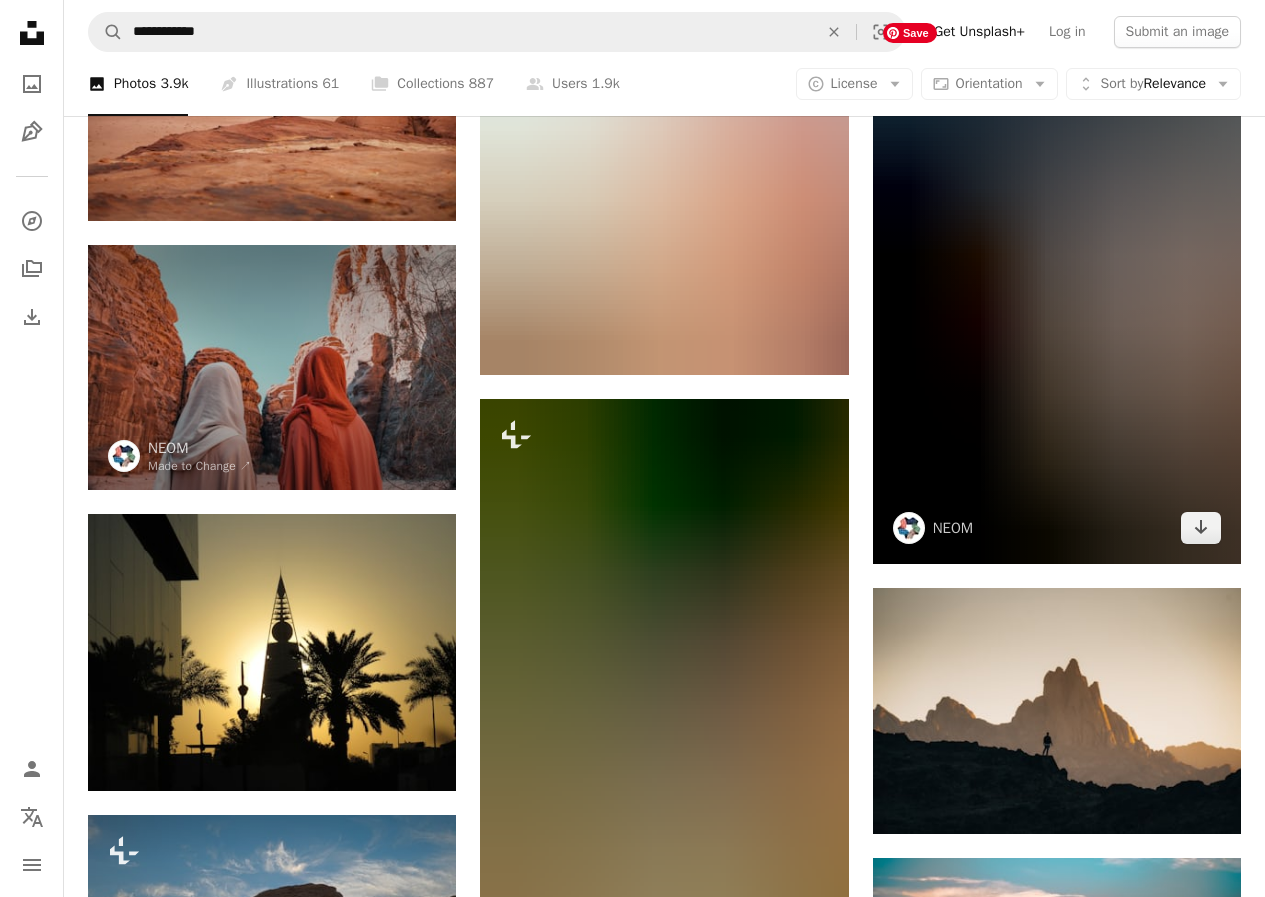 scroll, scrollTop: 10000, scrollLeft: 0, axis: vertical 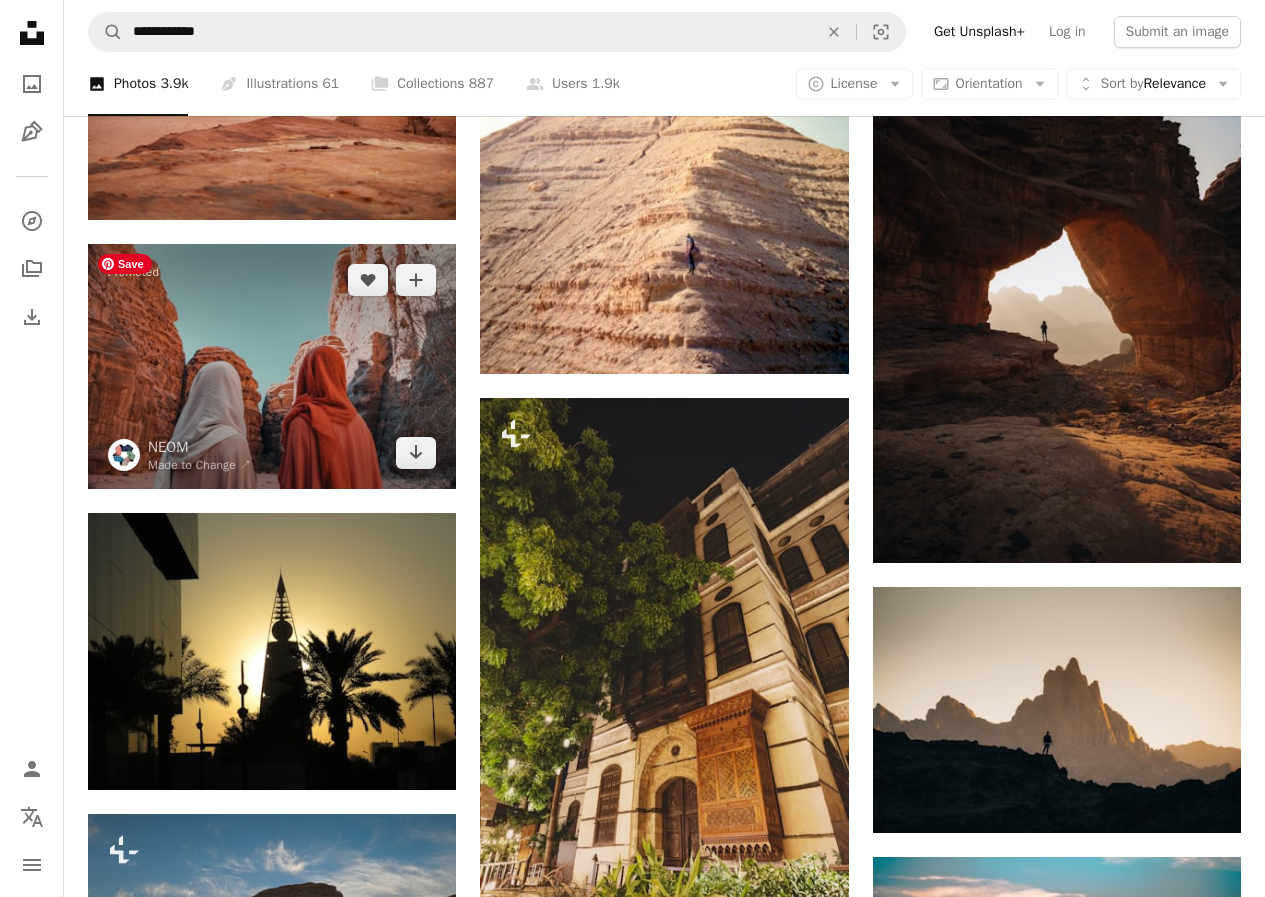 click at bounding box center [272, 367] 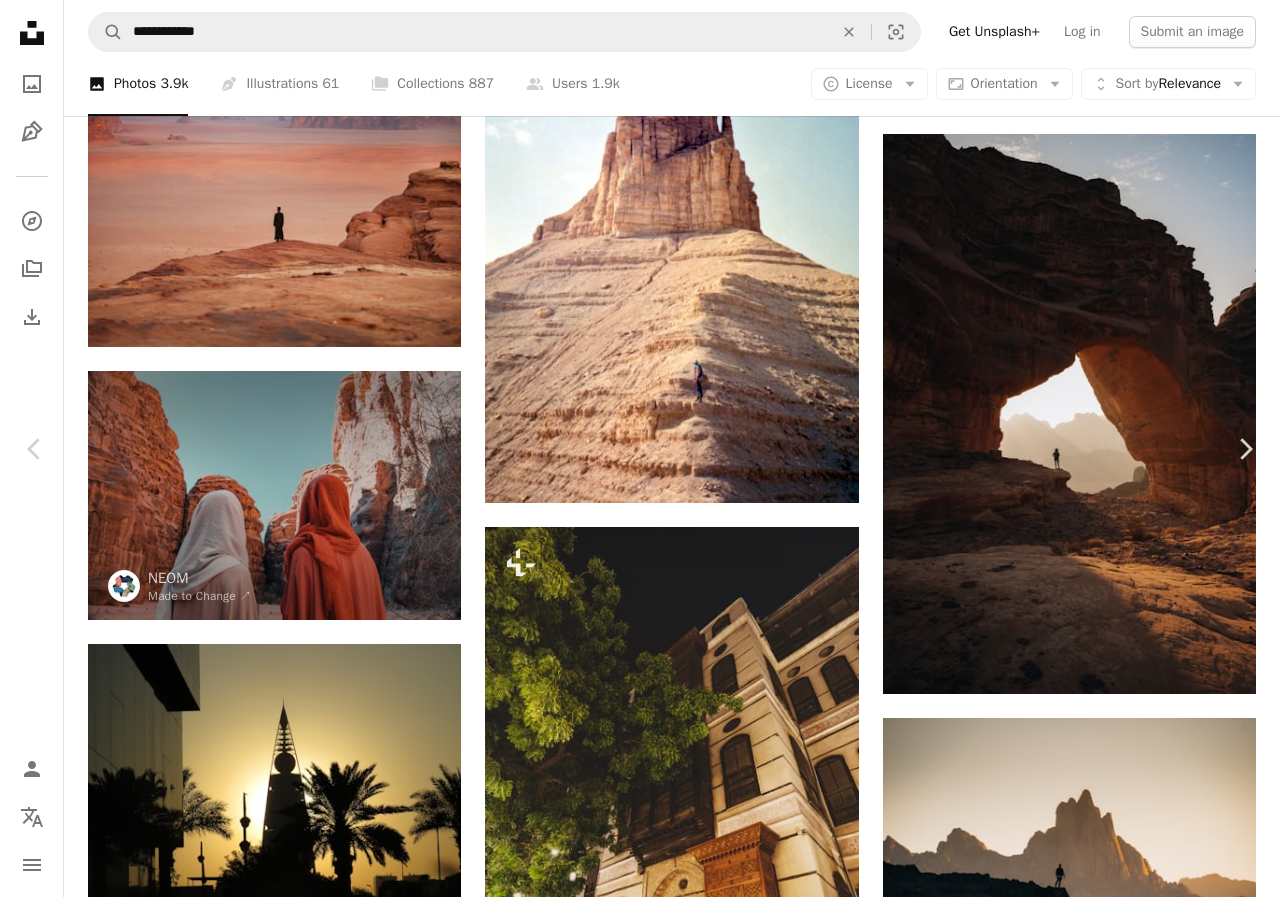 click on "Download free" at bounding box center (1081, 5061) 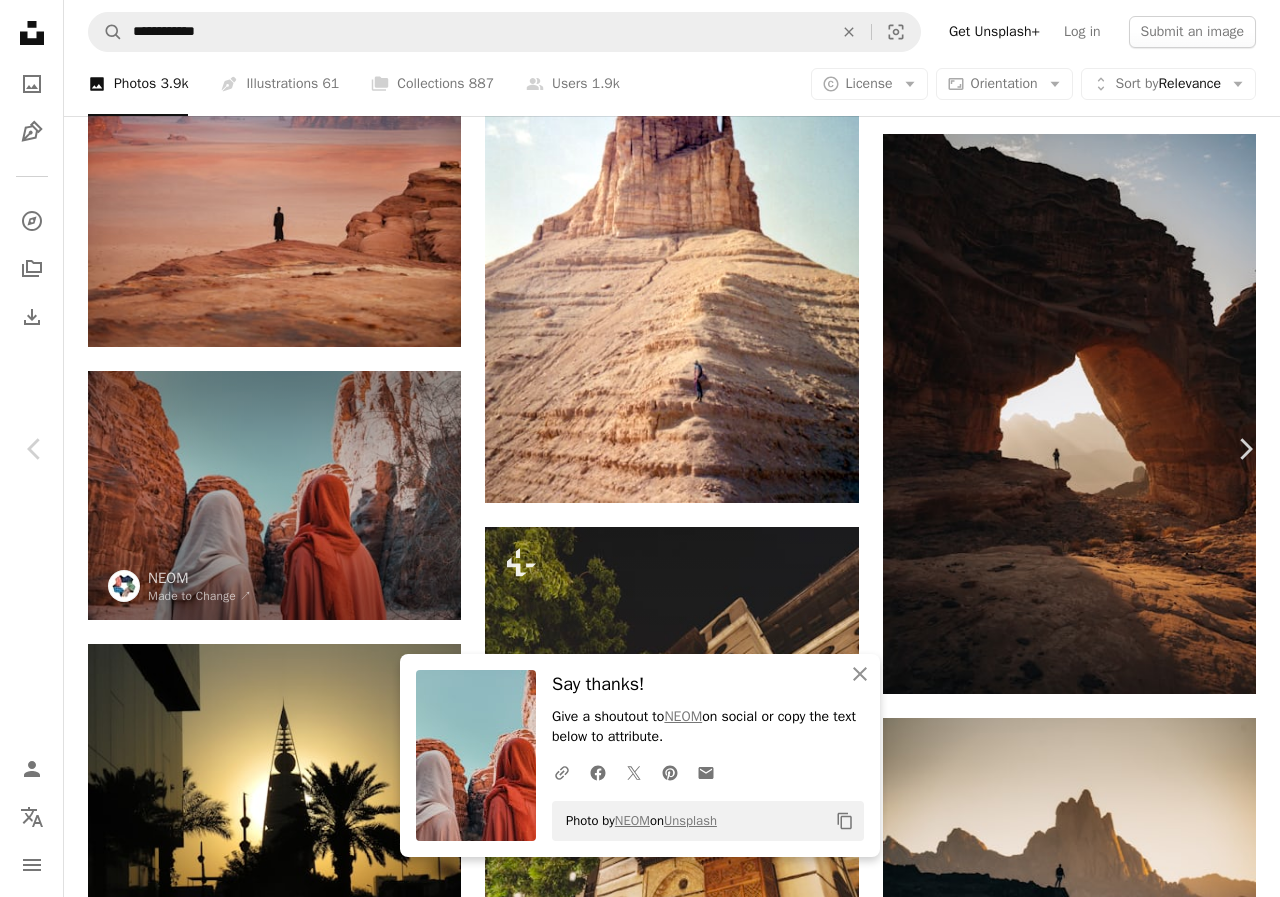 click on "An X shape Chevron left Chevron right An X shape Close Say thanks! Give a shoutout to  NEOM  on social or copy the text below to attribute. A URL sharing icon (chains) Facebook icon X (formerly Twitter) icon Pinterest icon An envelope Photo by  NEOM  on  Unsplash
Copy content NEOM Made to Change   ↗ A heart A plus sign Edit image   Plus sign for Unsplash+ Download free Chevron down Zoom in Views 7,231,519 Downloads 71,340 A forward-right arrow Share Info icon Info More Actions Amongst expansive red sands and spectacular sandstone rock formations, Hisma Desert – NEOM, [COUNTRY] | The NEOM Nature Reserve region is being designed to deliver protection and restoration of biodiversity across 95% of NEOM. Read more A map marker Hisma Desert – NEOM, [COUNTRY] Calendar outlined Published on  April 28, 2023 Camera SONY, ILCE-7RM4 Safety Free to use under the  Unsplash License wallpaper background [COUNTRY] neom travel destination wadi female landmark antelope canyon Public domain images A heart" at bounding box center [640, 5462] 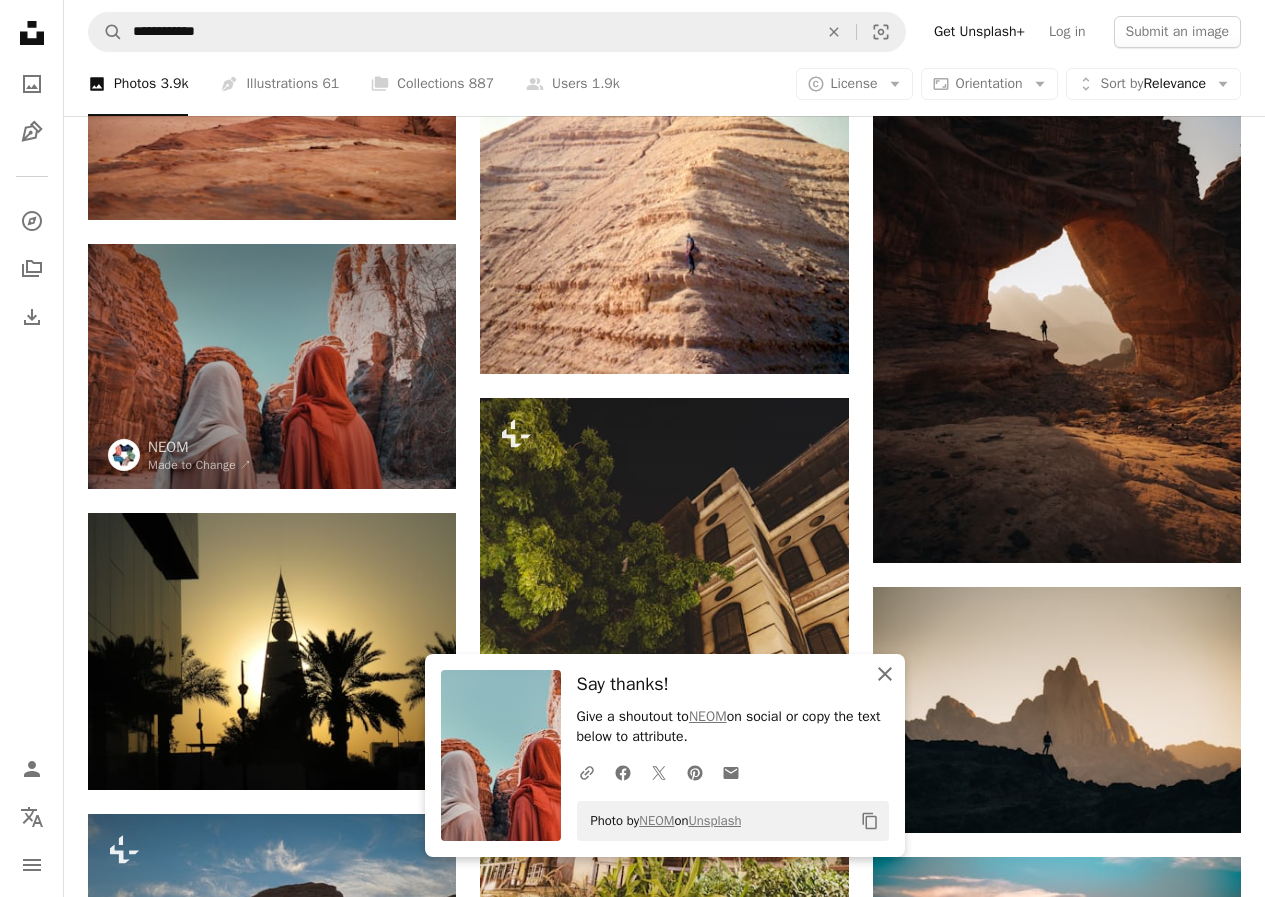 click 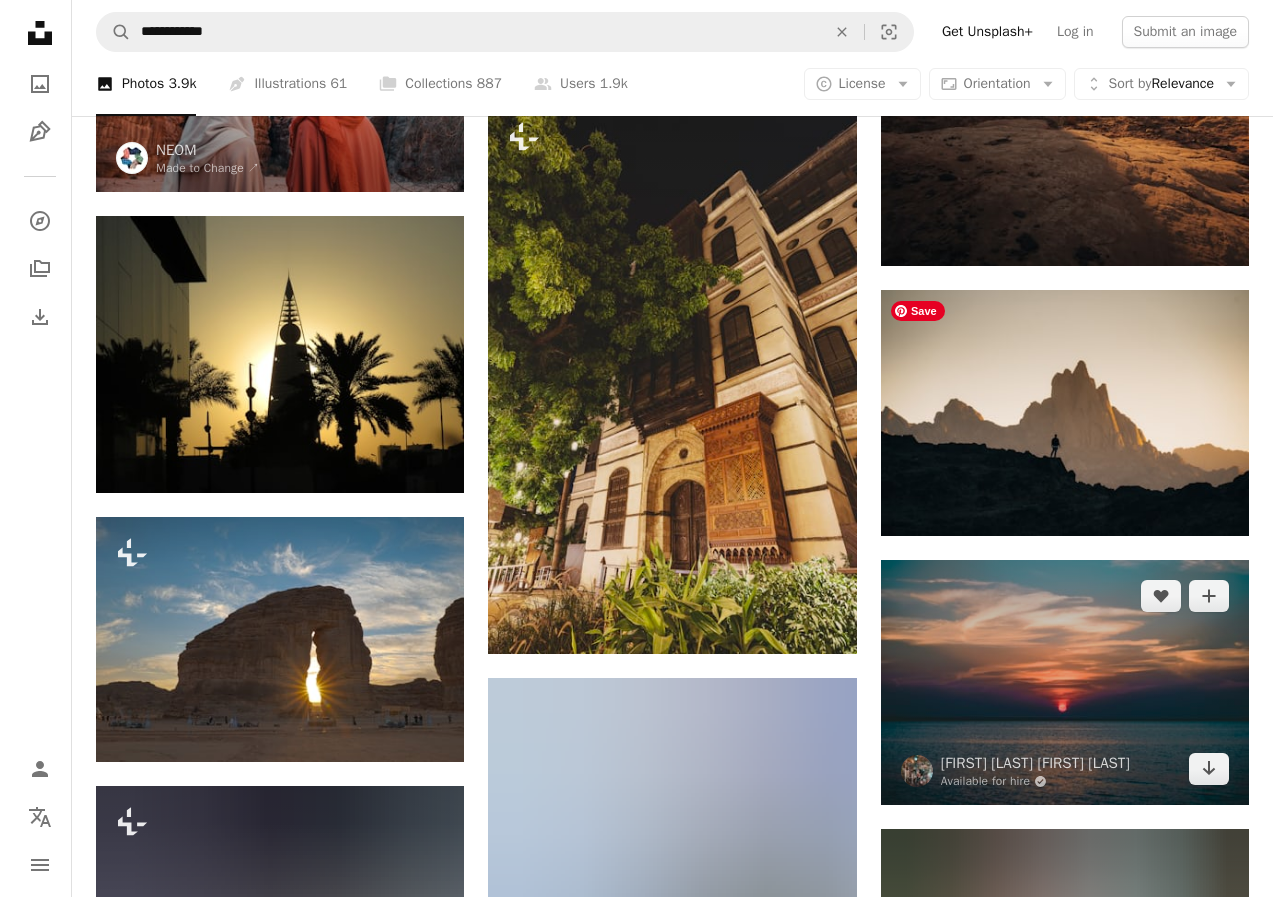 scroll, scrollTop: 10300, scrollLeft: 0, axis: vertical 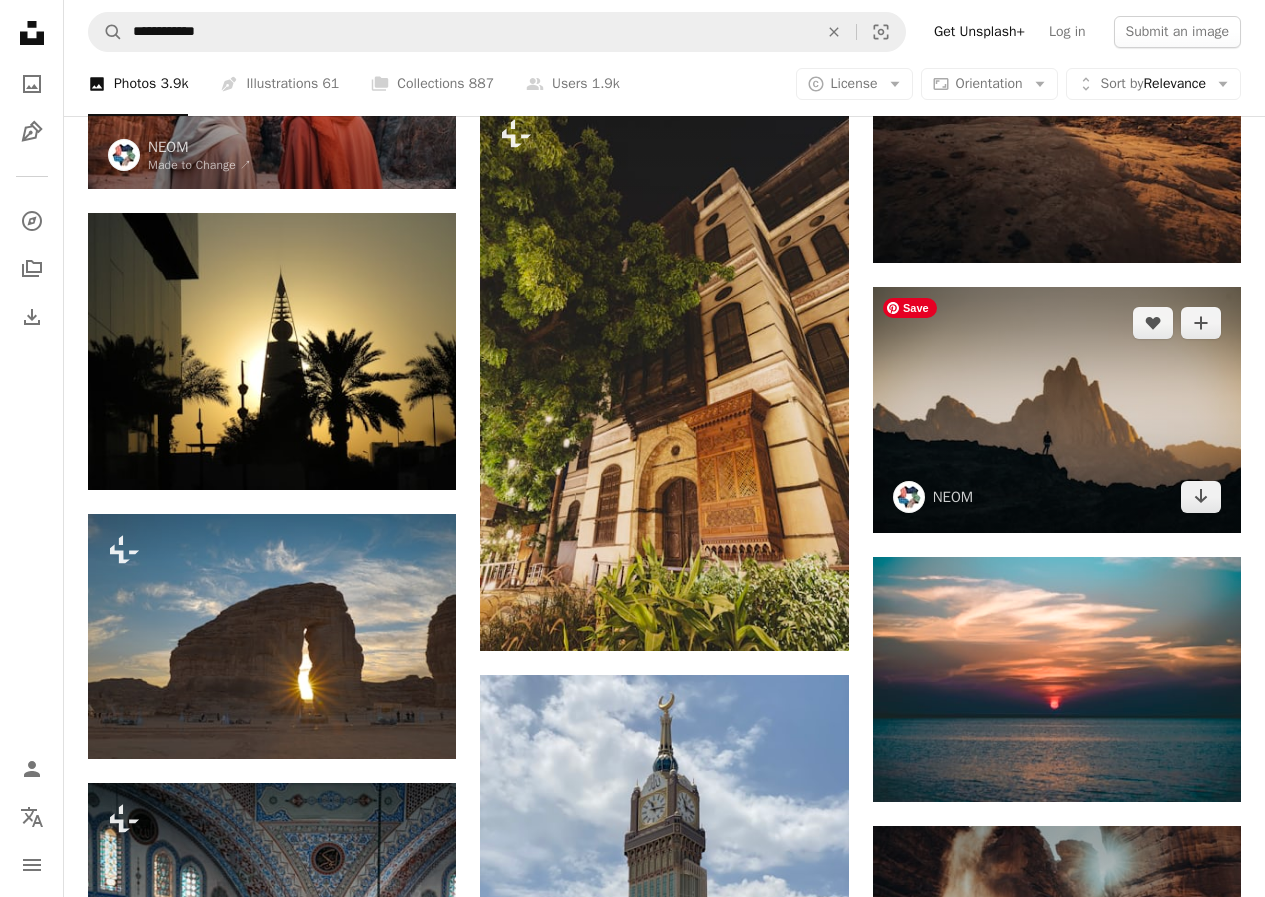 click at bounding box center (1057, 410) 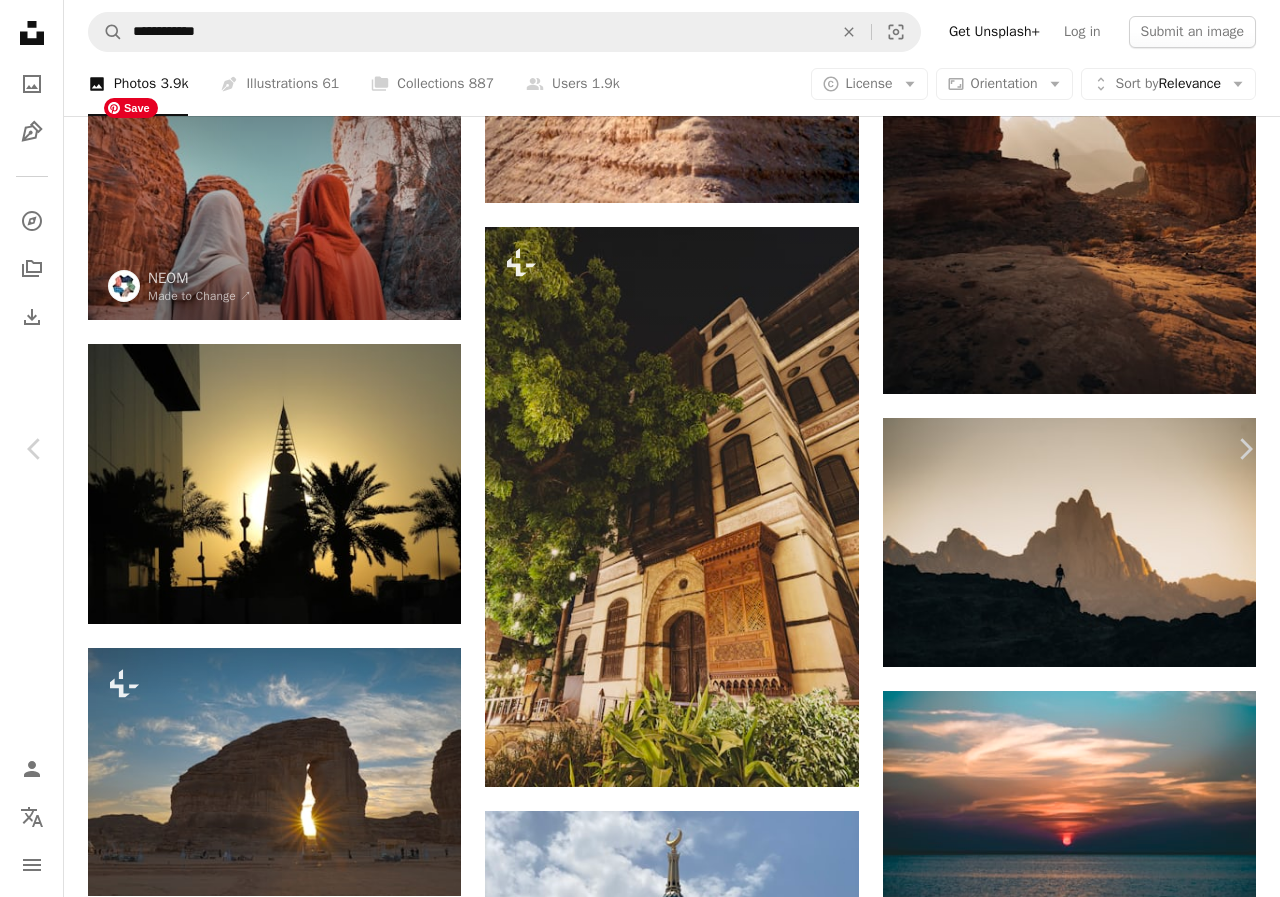 scroll, scrollTop: 0, scrollLeft: 0, axis: both 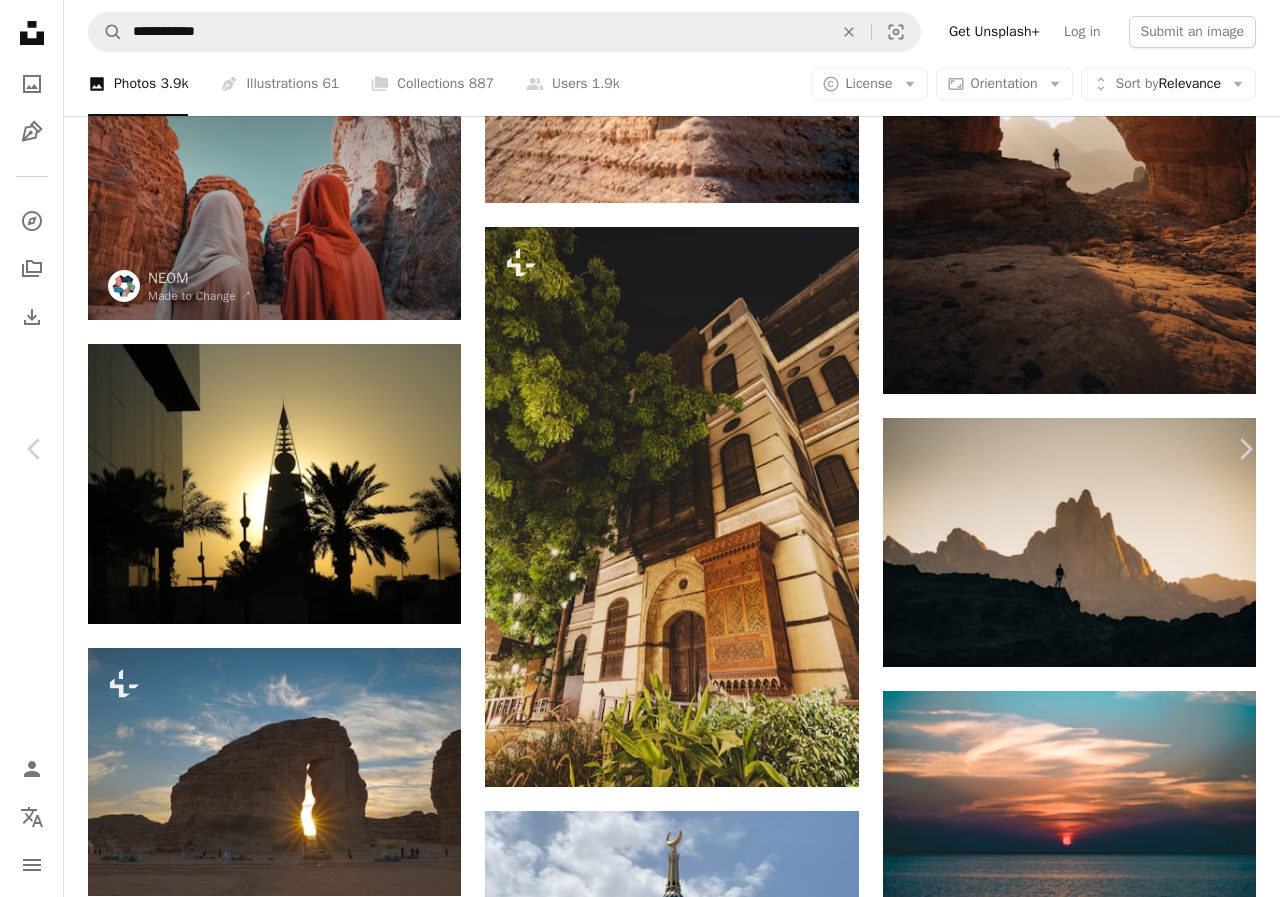 click on "Download free" at bounding box center (1081, 4761) 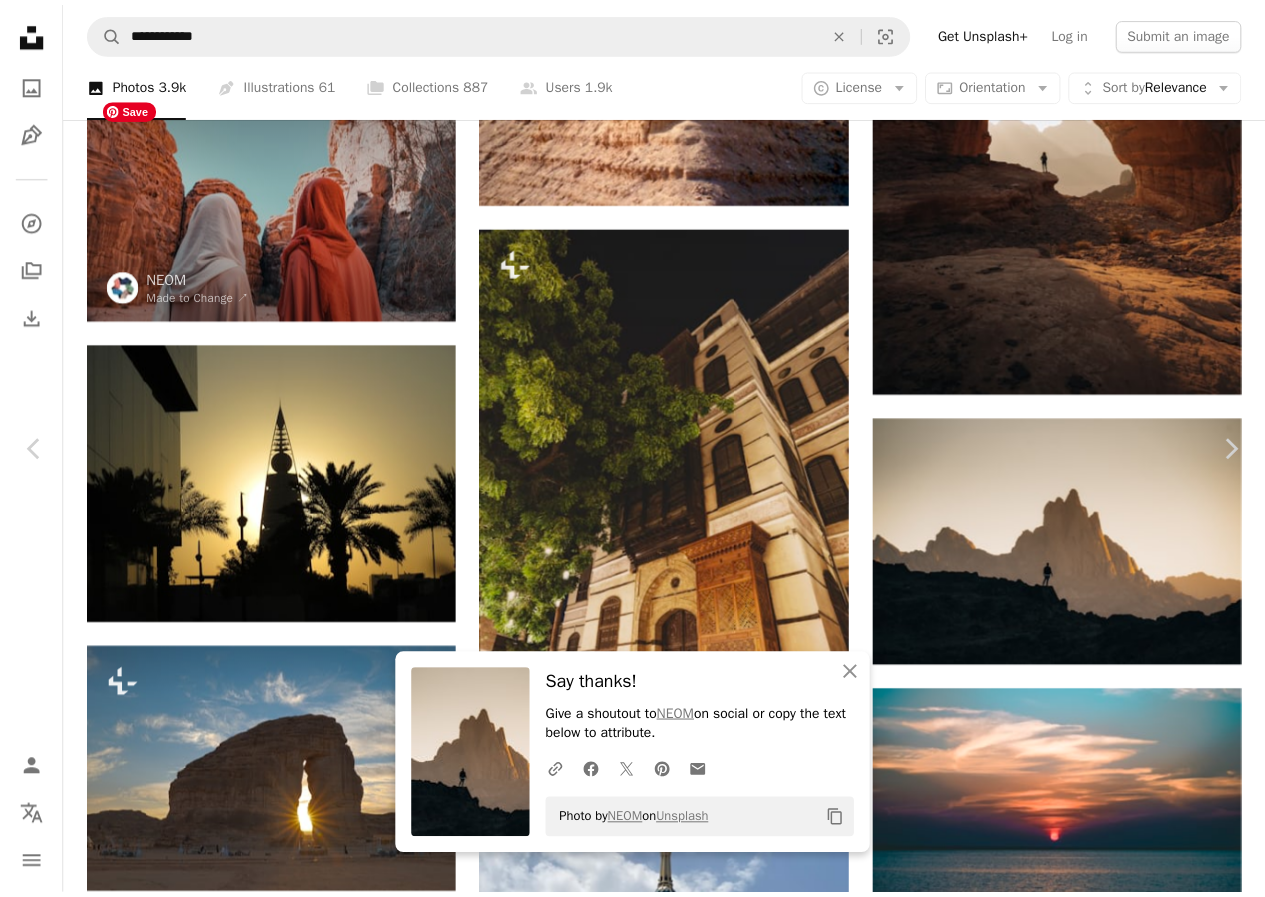 scroll, scrollTop: 100, scrollLeft: 0, axis: vertical 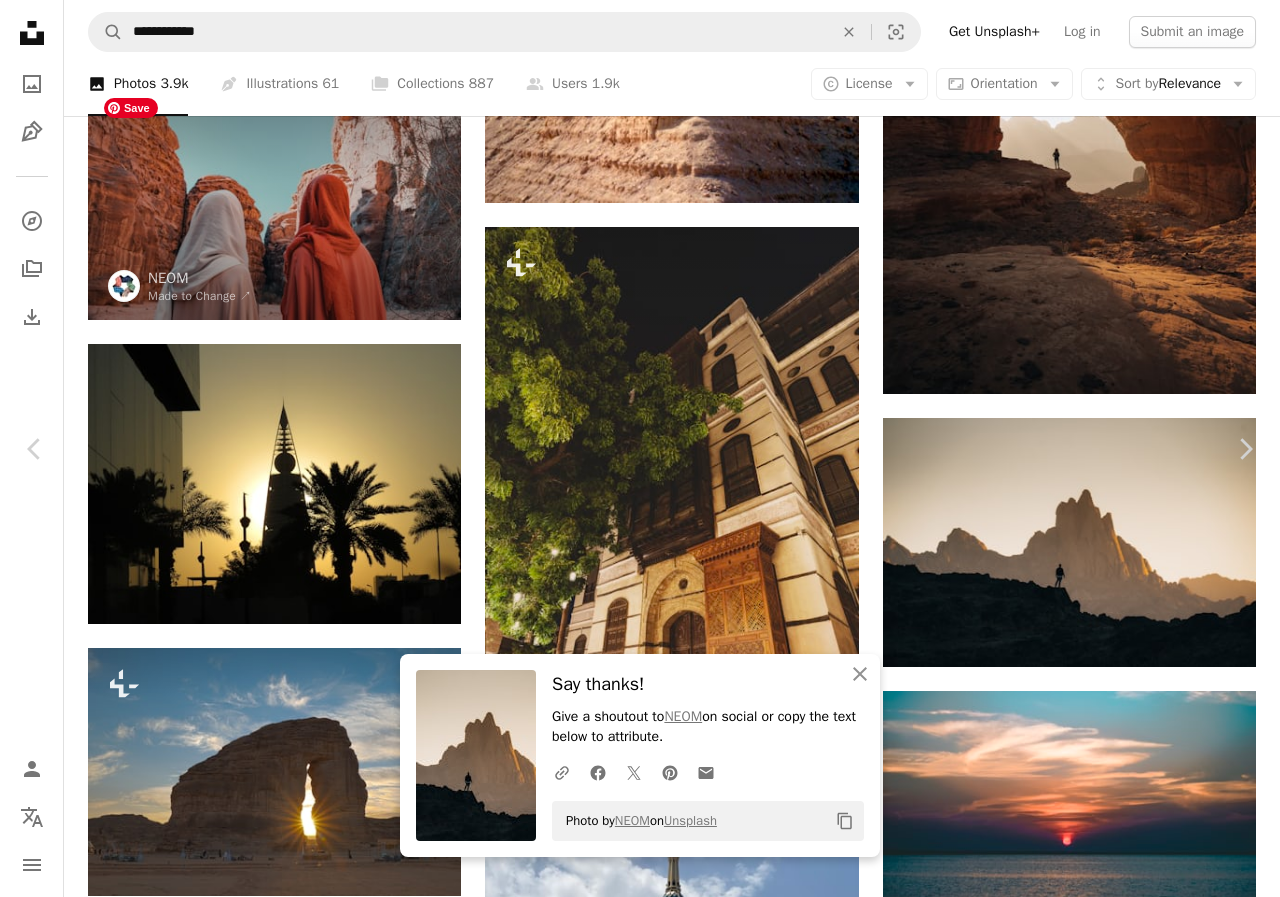 click on "Zoom in" at bounding box center (632, 5061) 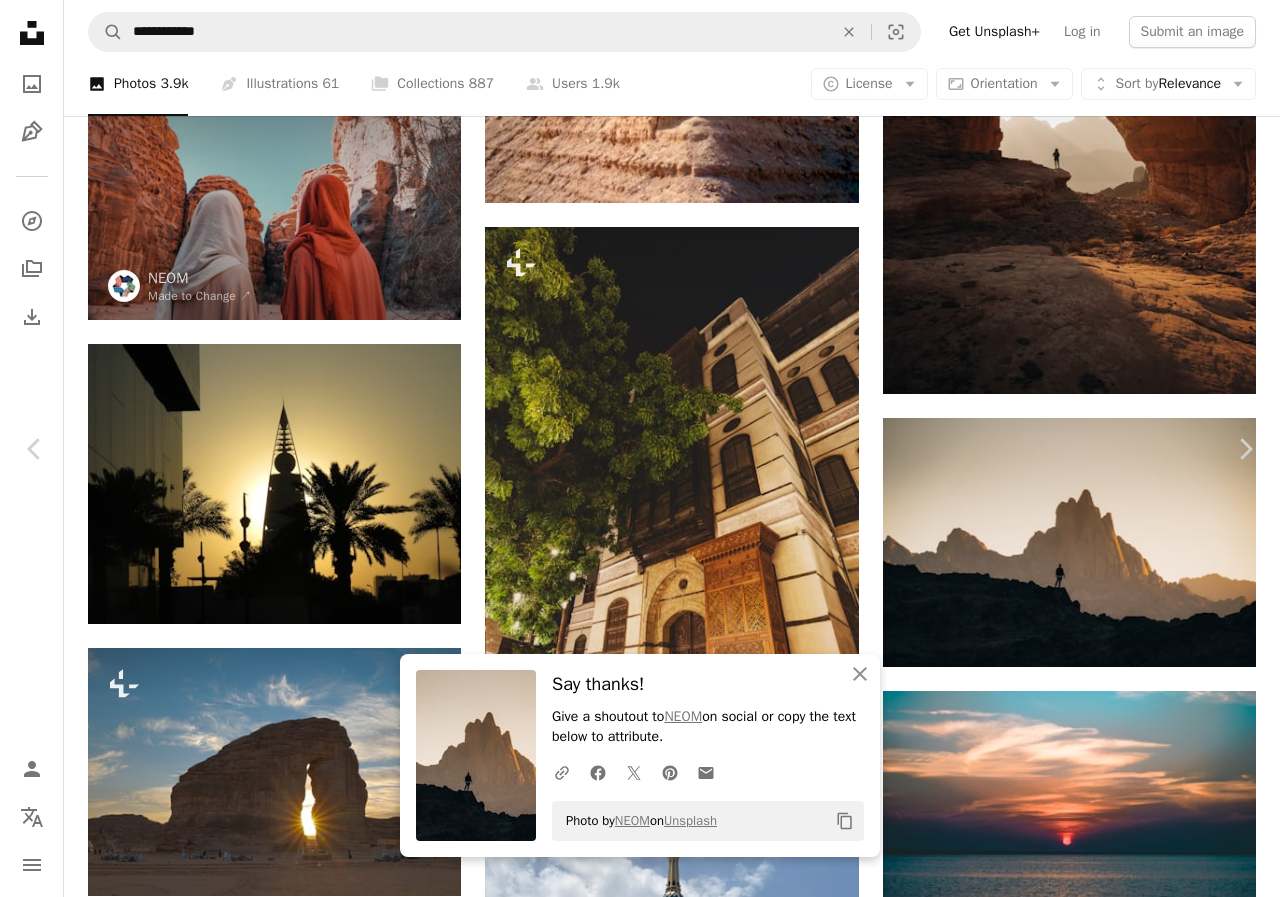 click on "An X shape Chevron left Chevron right An X shape Close Say thanks! Give a shoutout to  NEOM  on social or copy the text below to attribute. A URL sharing icon (chains) Facebook icon X (formerly Twitter) icon Pinterest icon An envelope Photo by  NEOM  on  Unsplash
Copy content NEOM neom A heart A plus sign Edit image   Plus sign for Unsplash+ Download free Chevron down Zoom in Views 11,098,029 Downloads 111,373 Featured in Photos ,  Travel A forward-right arrow Share Info icon Info More Actions Nature Reserve – NEOM, [COUNTRY] | The NEOM Nature Reserve region is being designed to deliver protection and restoration of biodiversity across 95% of NEOM. A map marker Nature Reserve –  NEOM, [COUNTRY] Calendar outlined Published on  April 28, 2023 Camera SONY, ILCE-1 Safety Free to use under the  Unsplash License background motivational travel motivation wildlife hiking scenery [COUNTRY] walking silhouette hard work scenery wallpaper neom hiker positivity keep going exploring adventurer  |" at bounding box center (640, 5162) 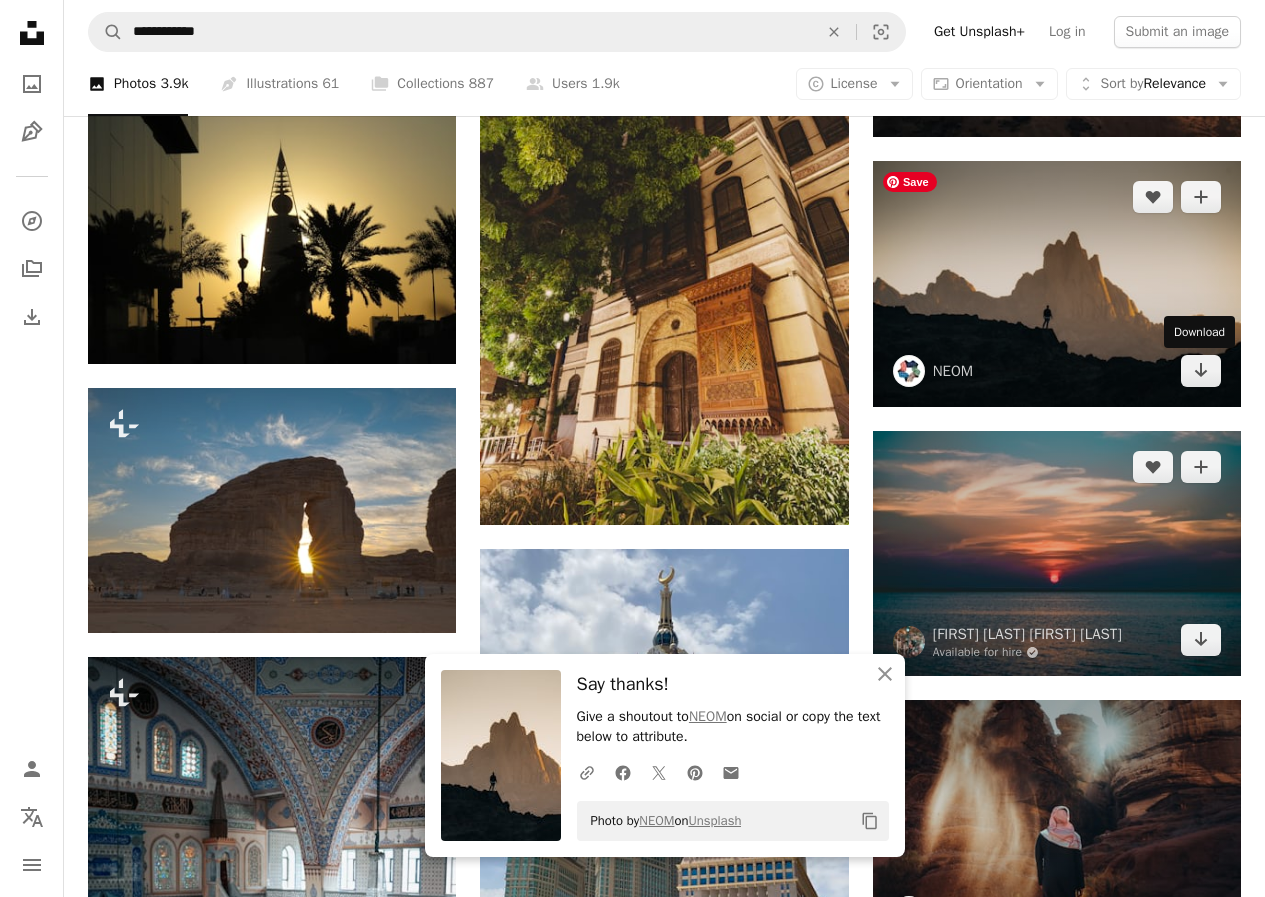 scroll, scrollTop: 10600, scrollLeft: 0, axis: vertical 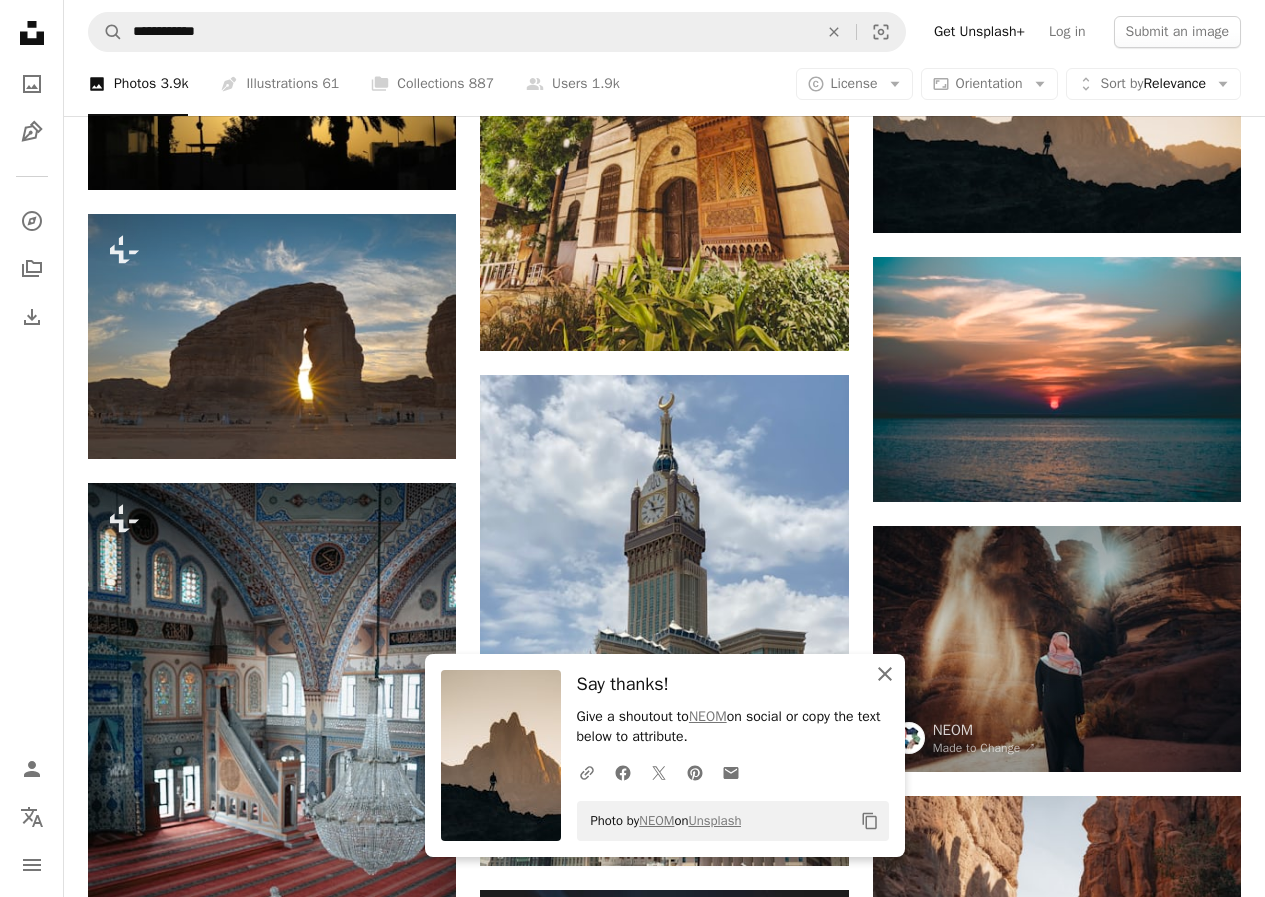 click on "An X shape" 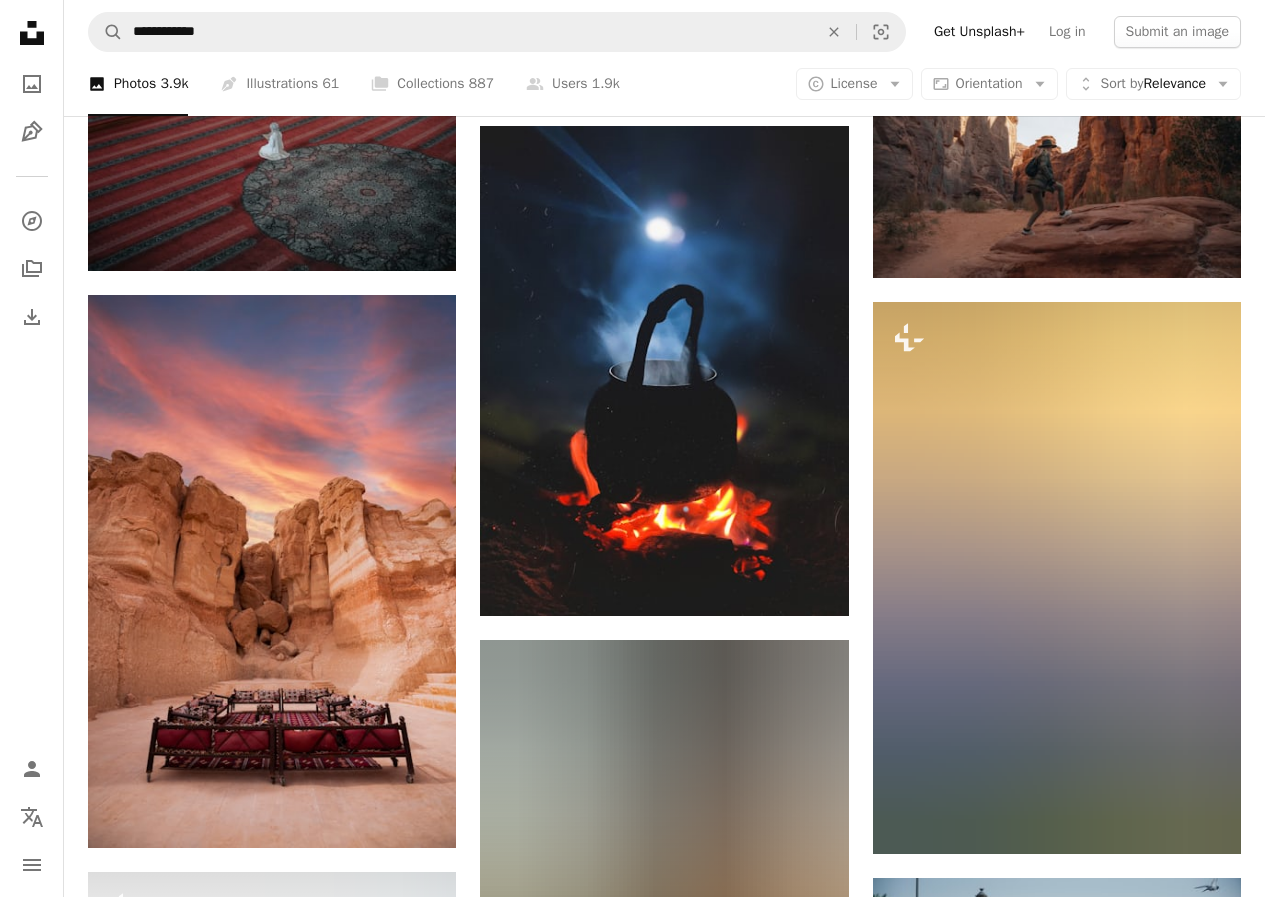 scroll, scrollTop: 11400, scrollLeft: 0, axis: vertical 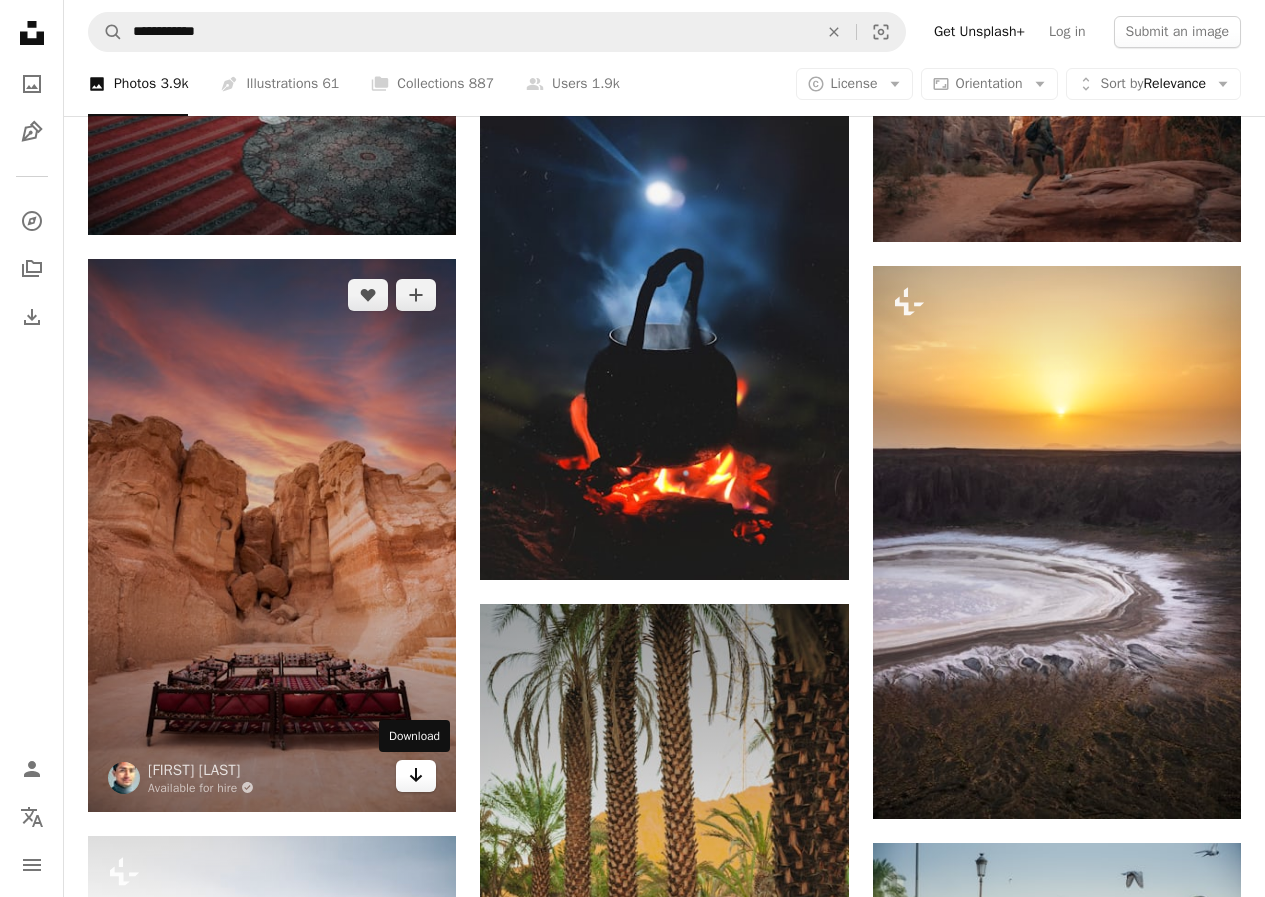 click on "Arrow pointing down" at bounding box center (416, 776) 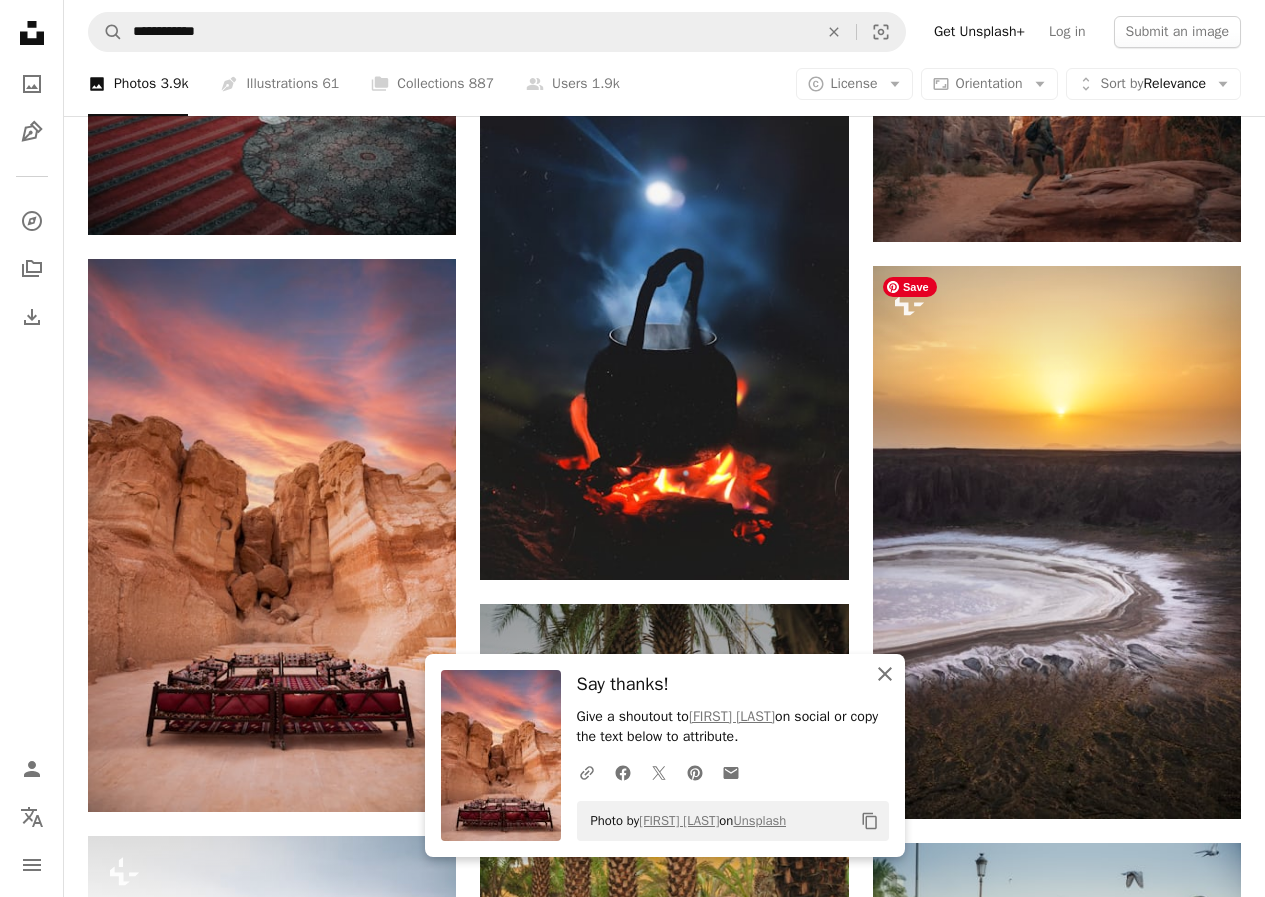 click on "An X shape" 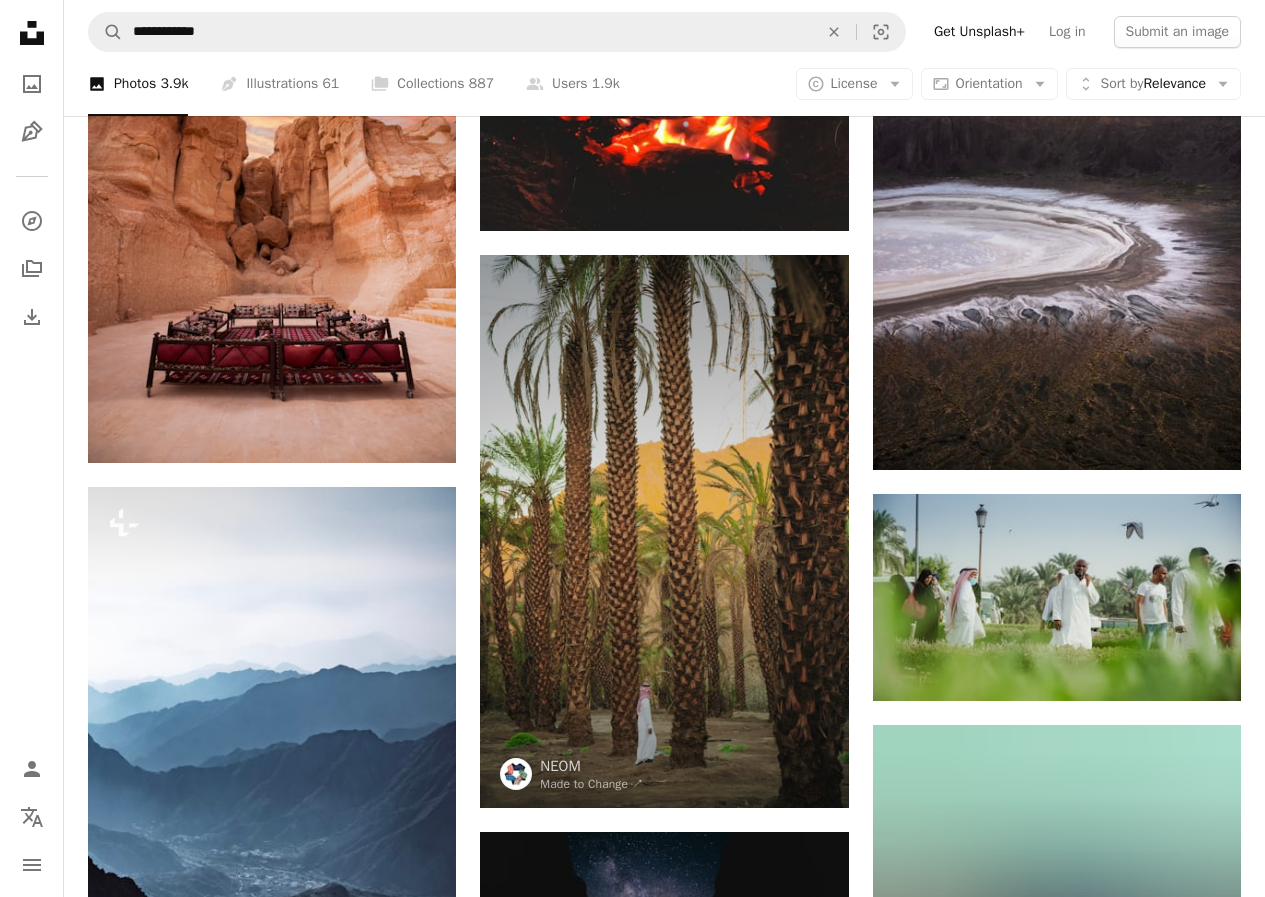 scroll, scrollTop: 11800, scrollLeft: 0, axis: vertical 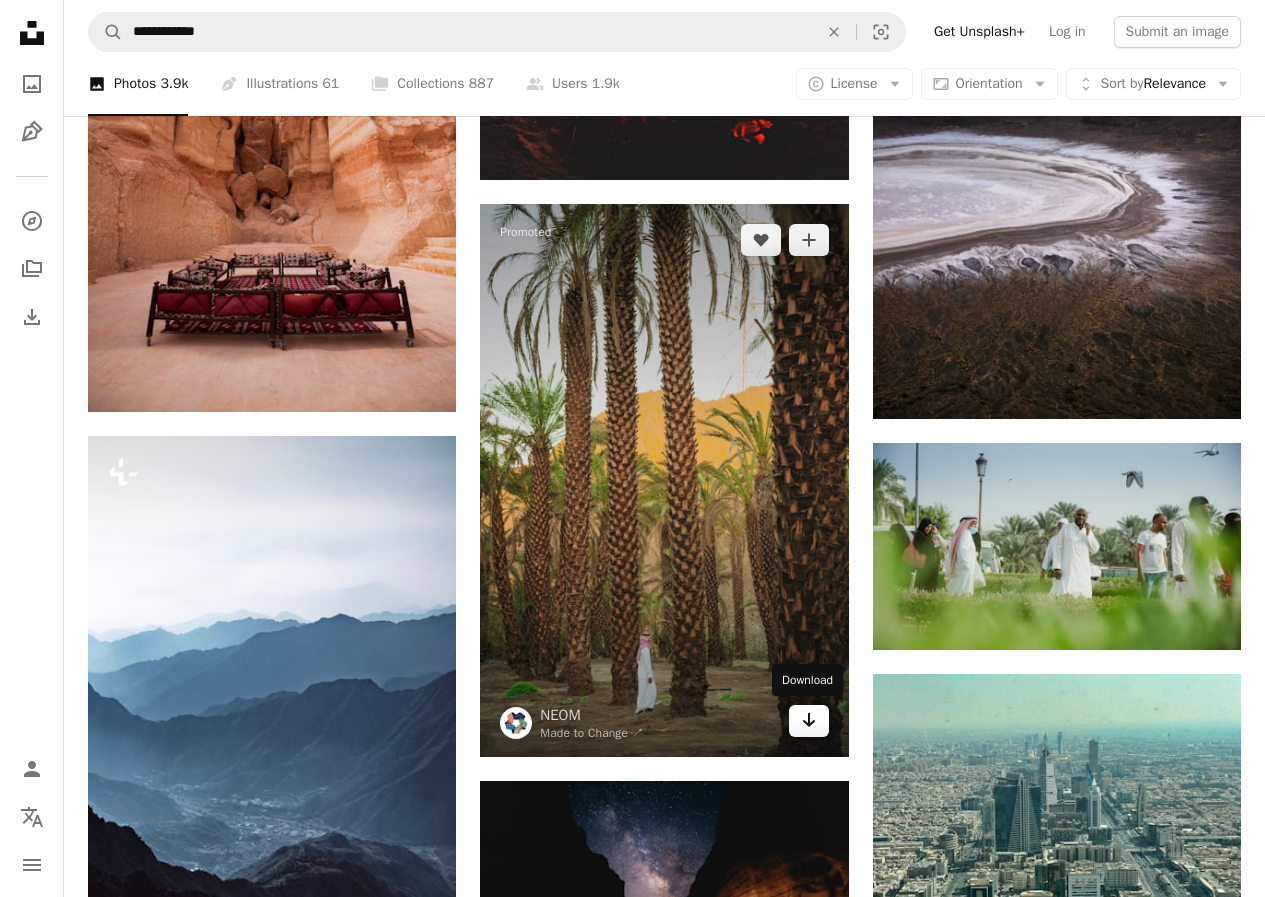 click on "Arrow pointing down" 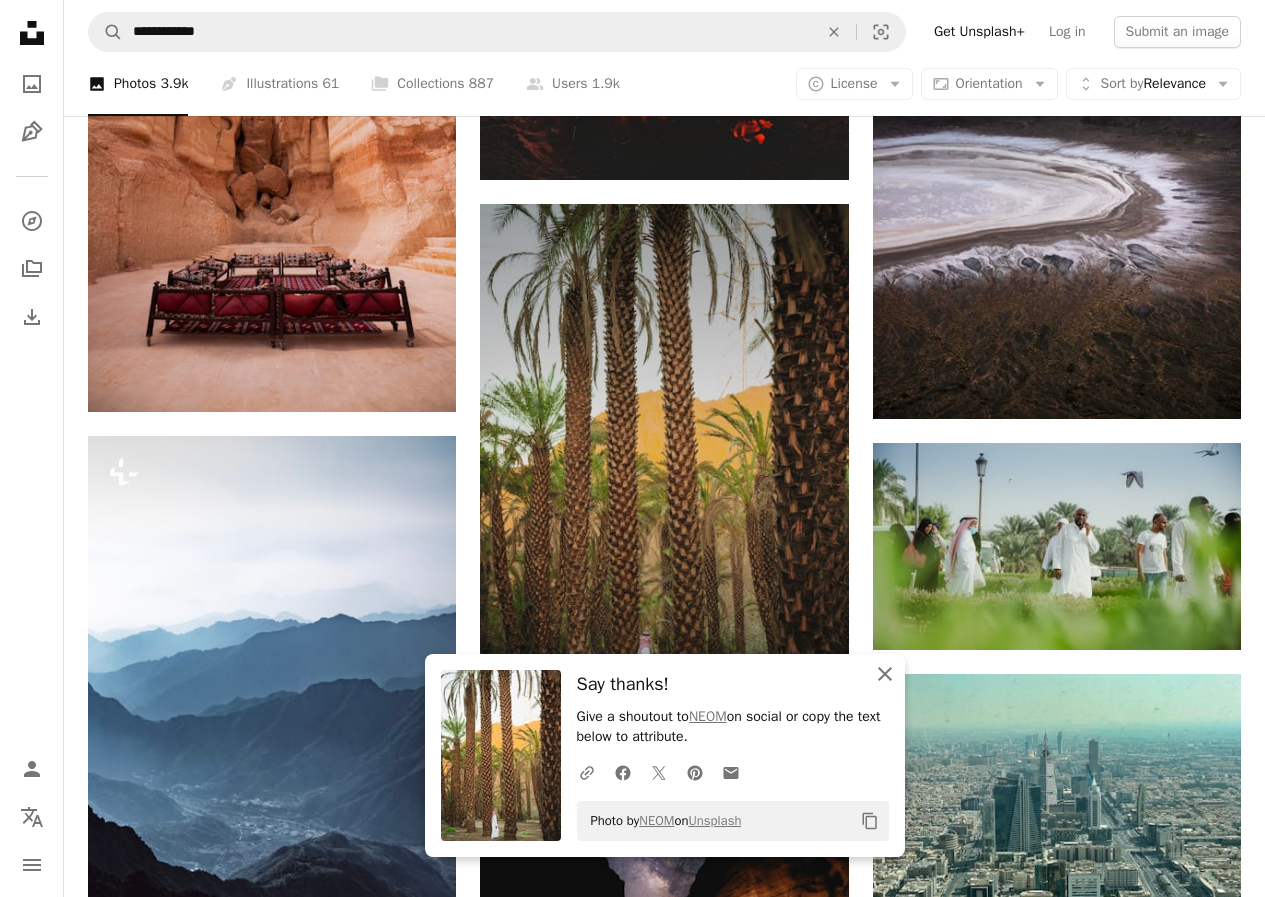 click on "An X shape" 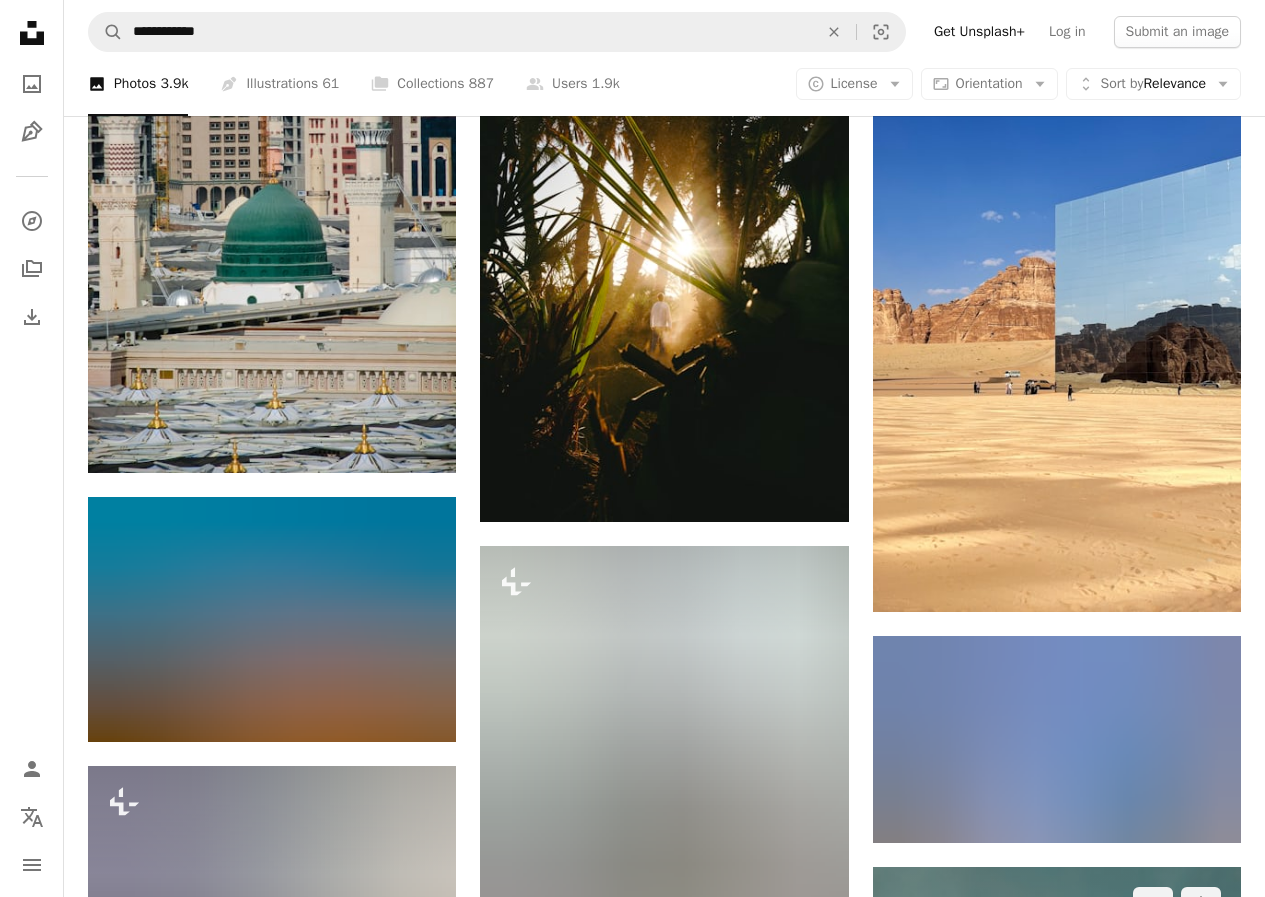 scroll, scrollTop: 24200, scrollLeft: 0, axis: vertical 